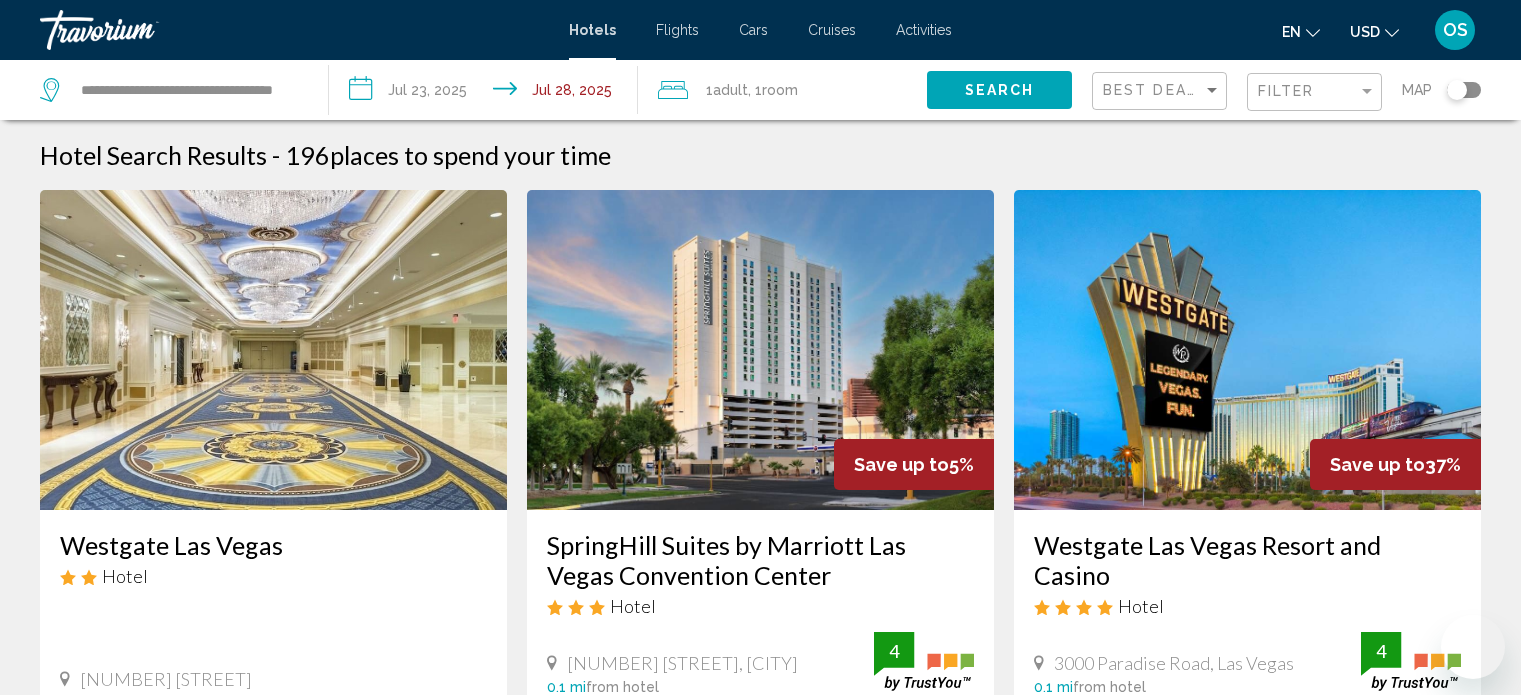 scroll, scrollTop: 0, scrollLeft: 0, axis: both 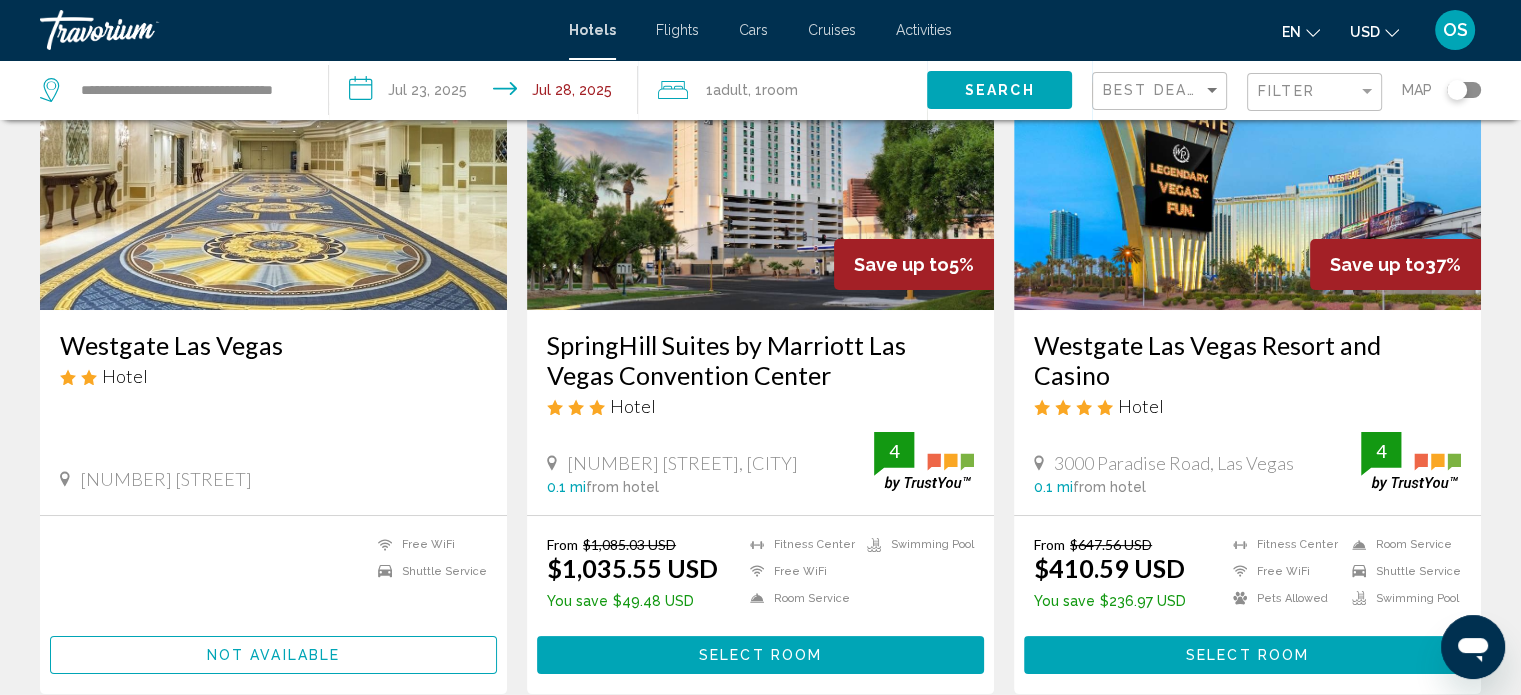 click on "**********" at bounding box center (487, 93) 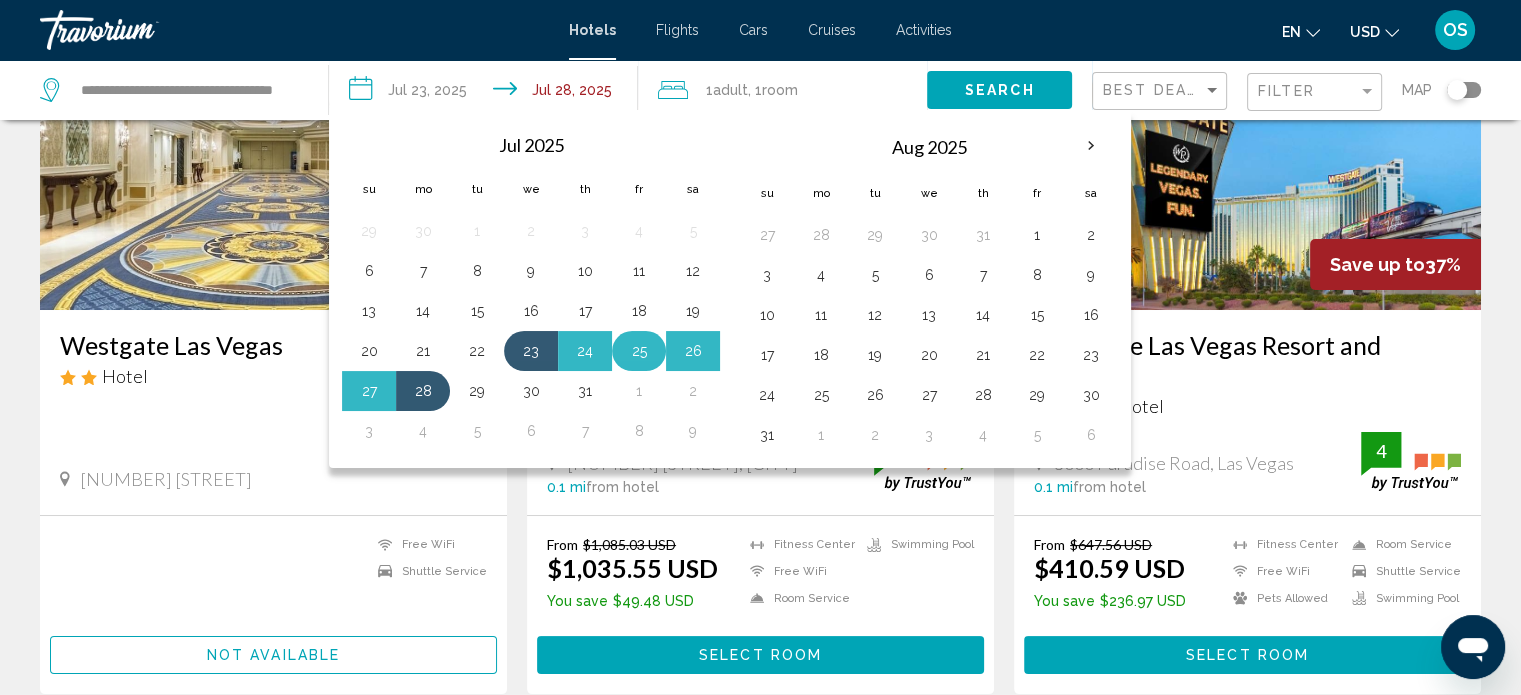 click on "25" at bounding box center [639, 351] 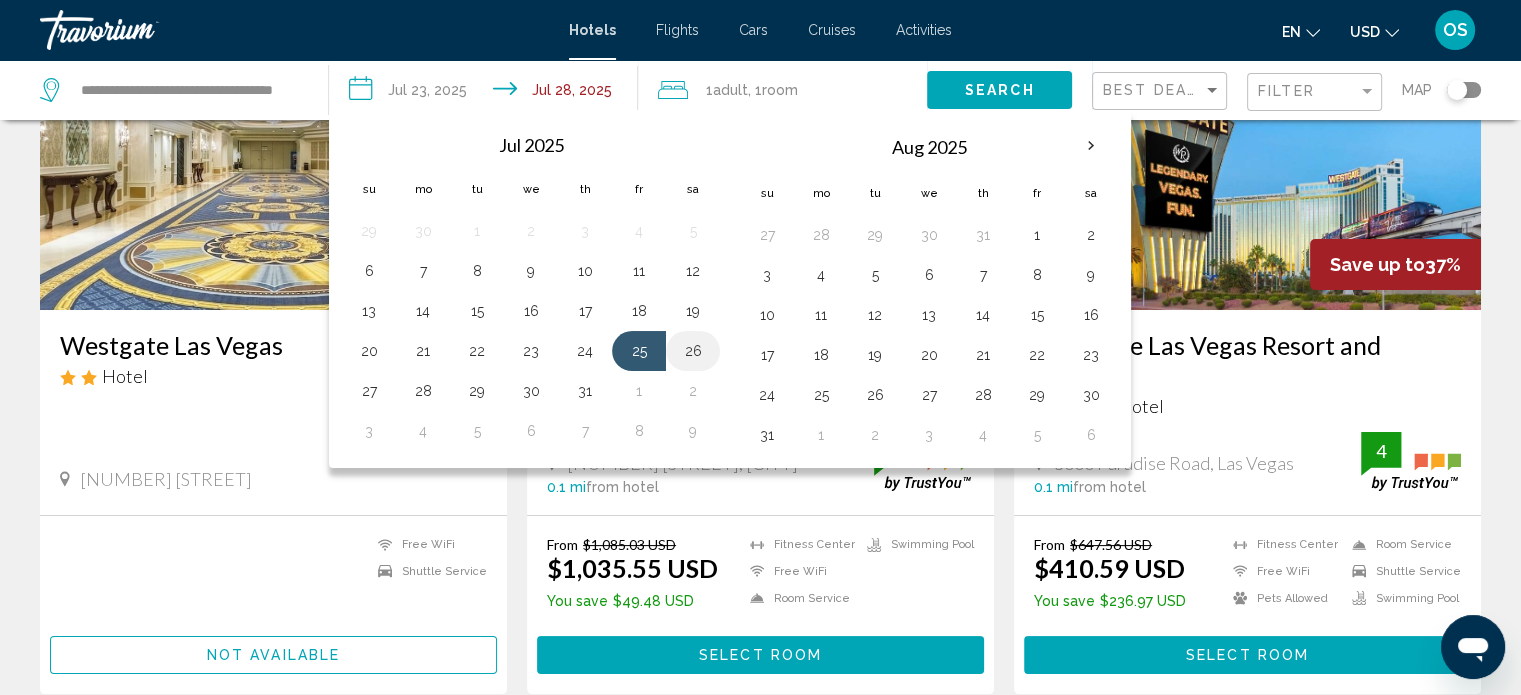 click on "26" at bounding box center (693, 351) 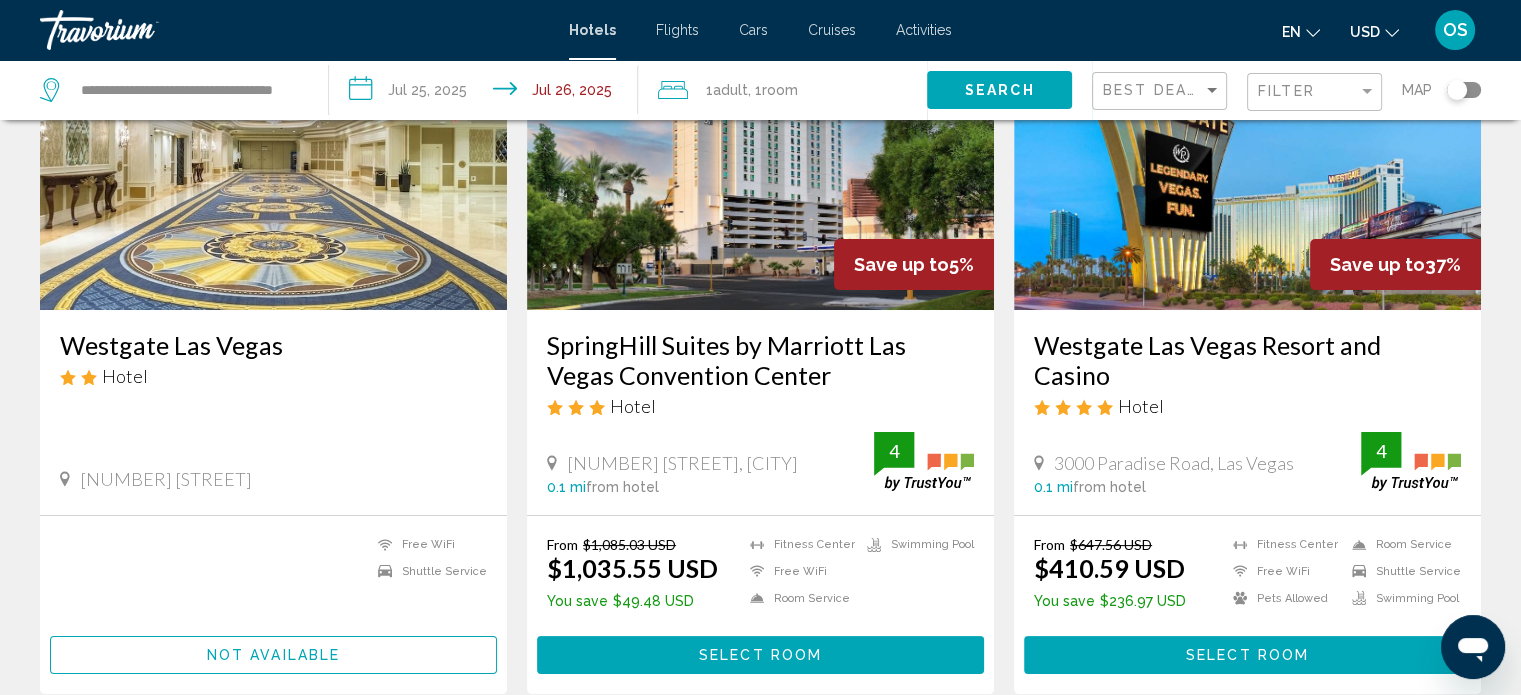 click on "**********" at bounding box center (487, 93) 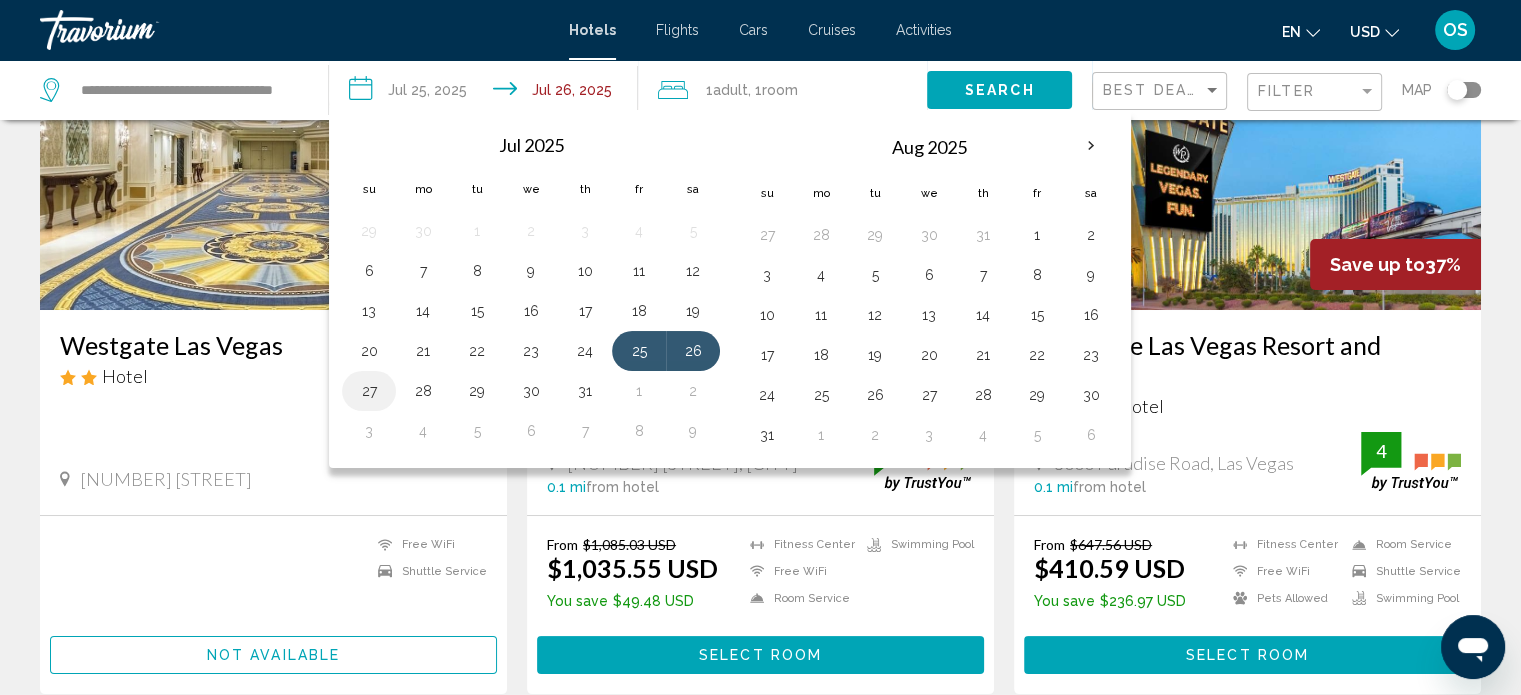 click on "27" at bounding box center (369, 391) 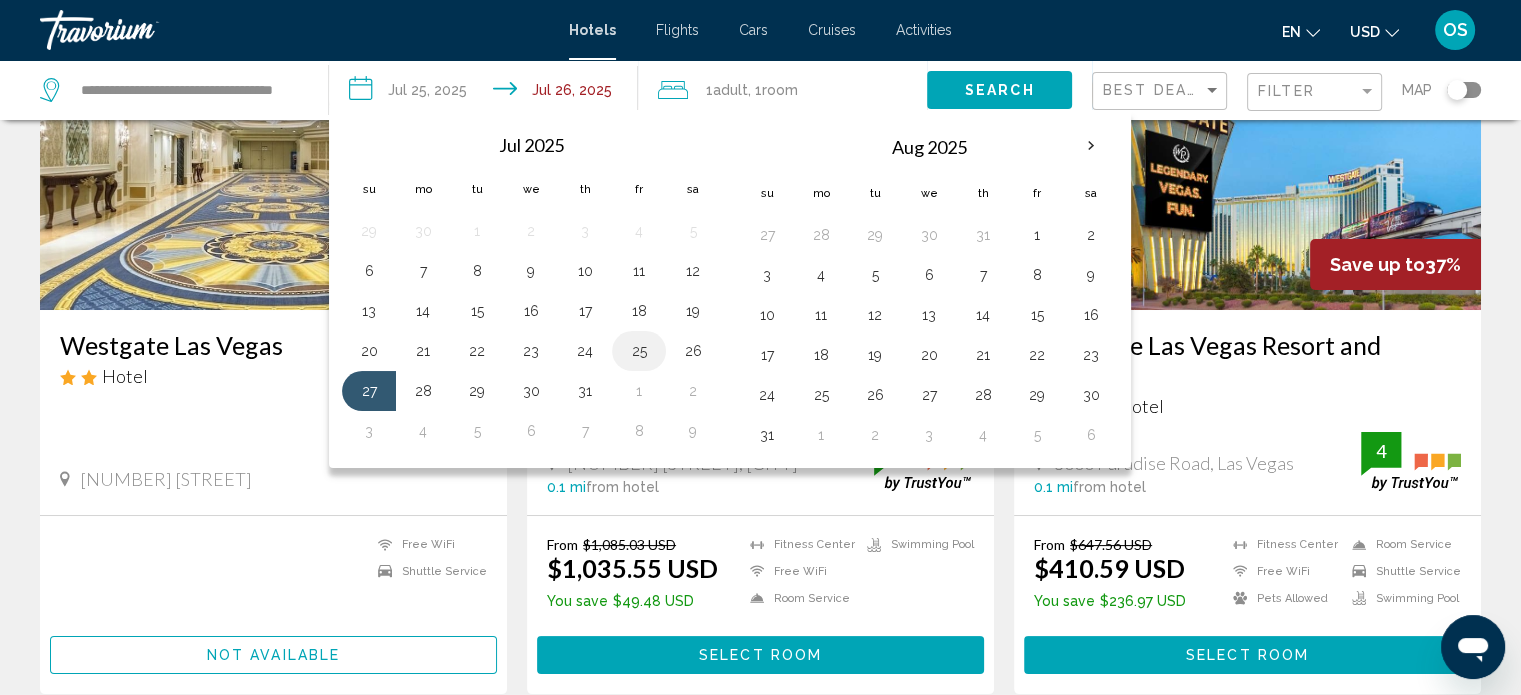 click on "25" at bounding box center [639, 351] 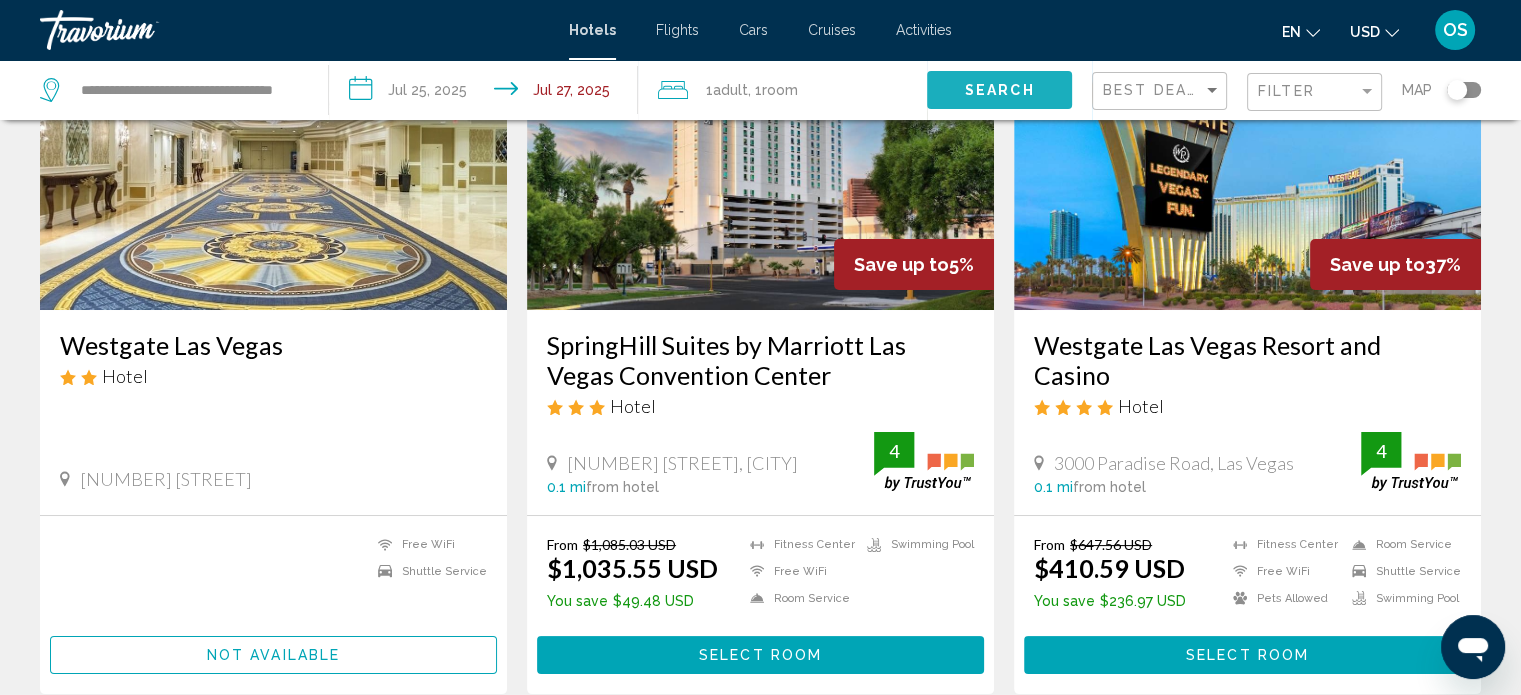 click on "Search" at bounding box center [1000, 91] 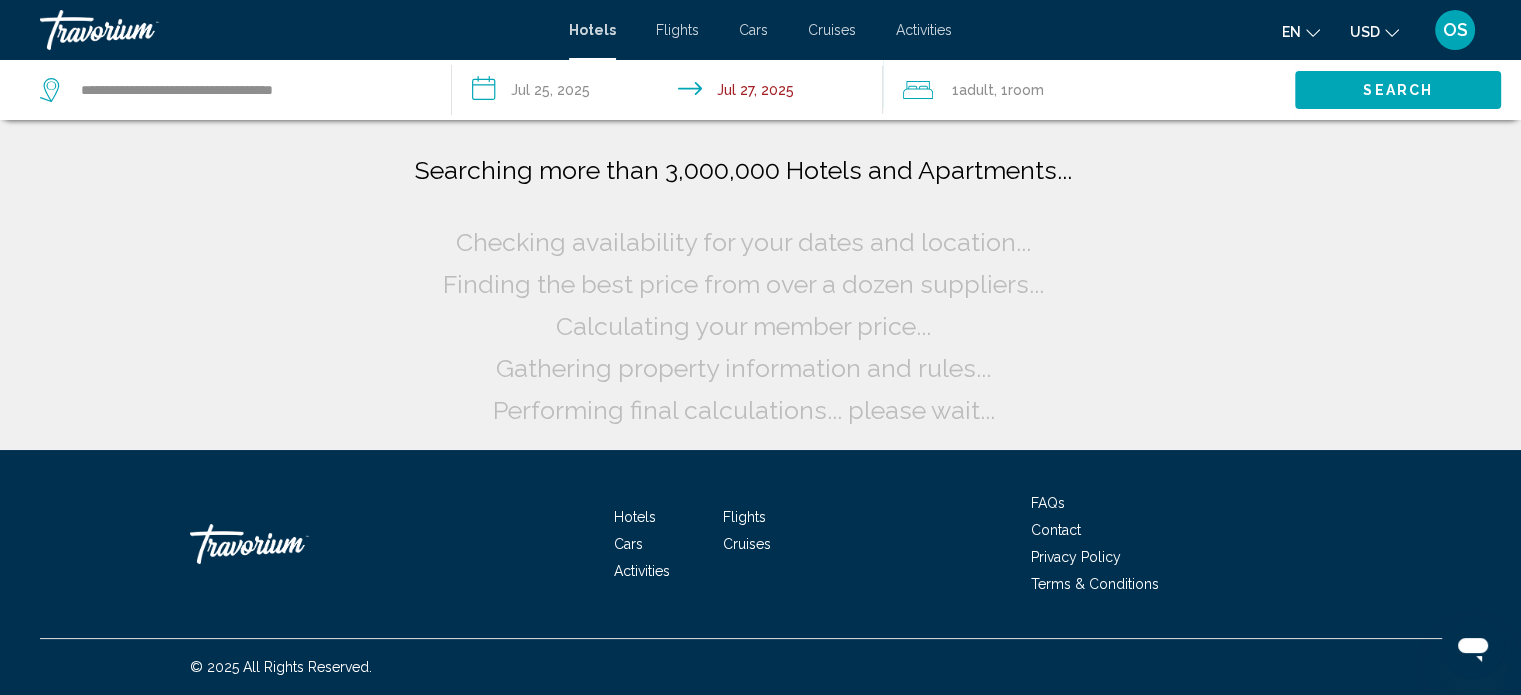 scroll, scrollTop: 0, scrollLeft: 0, axis: both 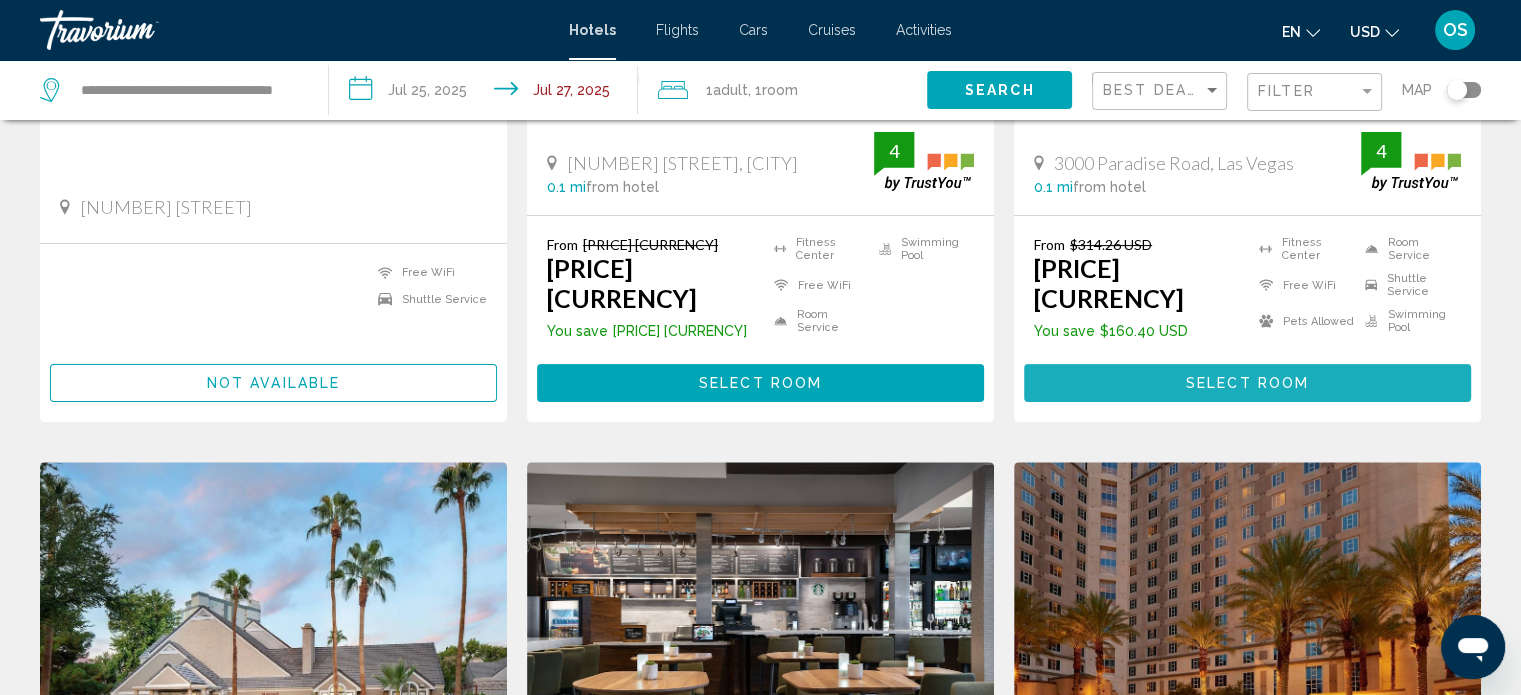 click on "Select Room" at bounding box center (1247, 384) 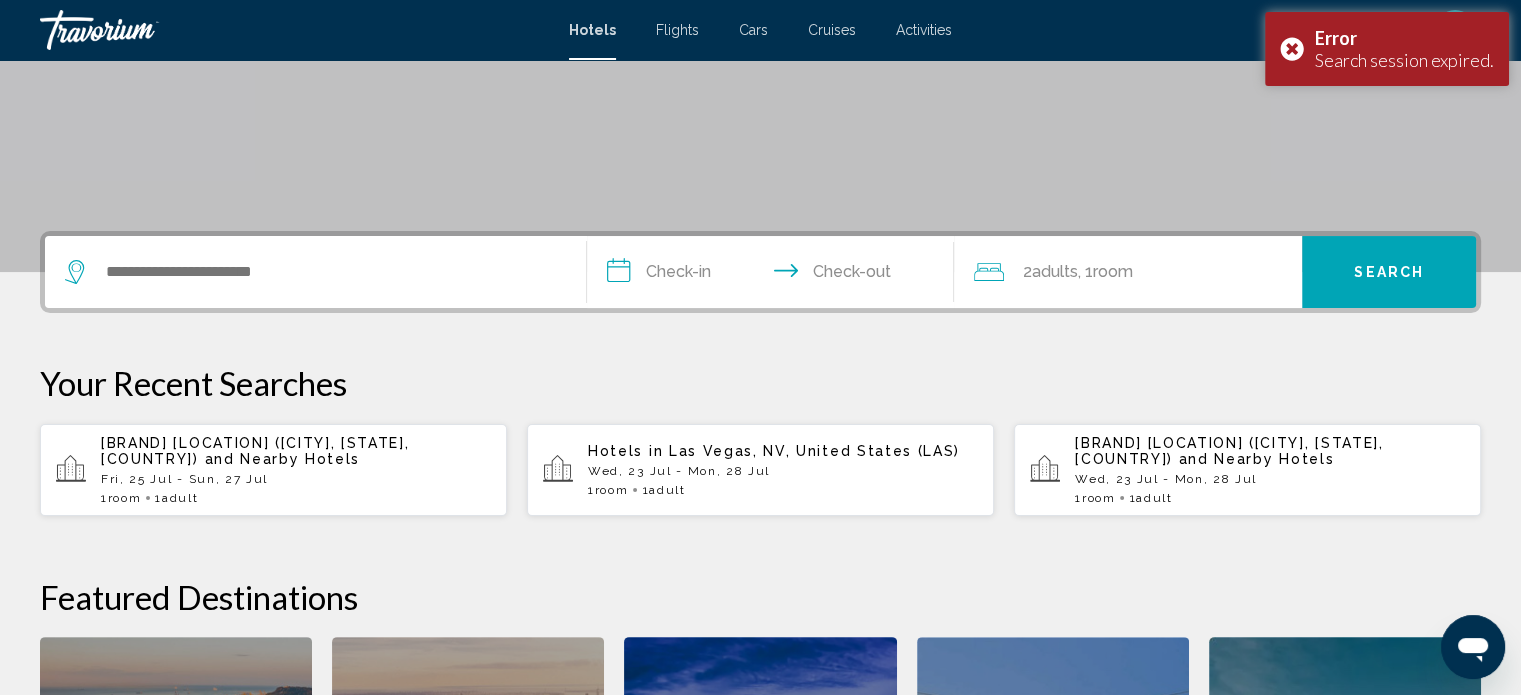 scroll, scrollTop: 330, scrollLeft: 0, axis: vertical 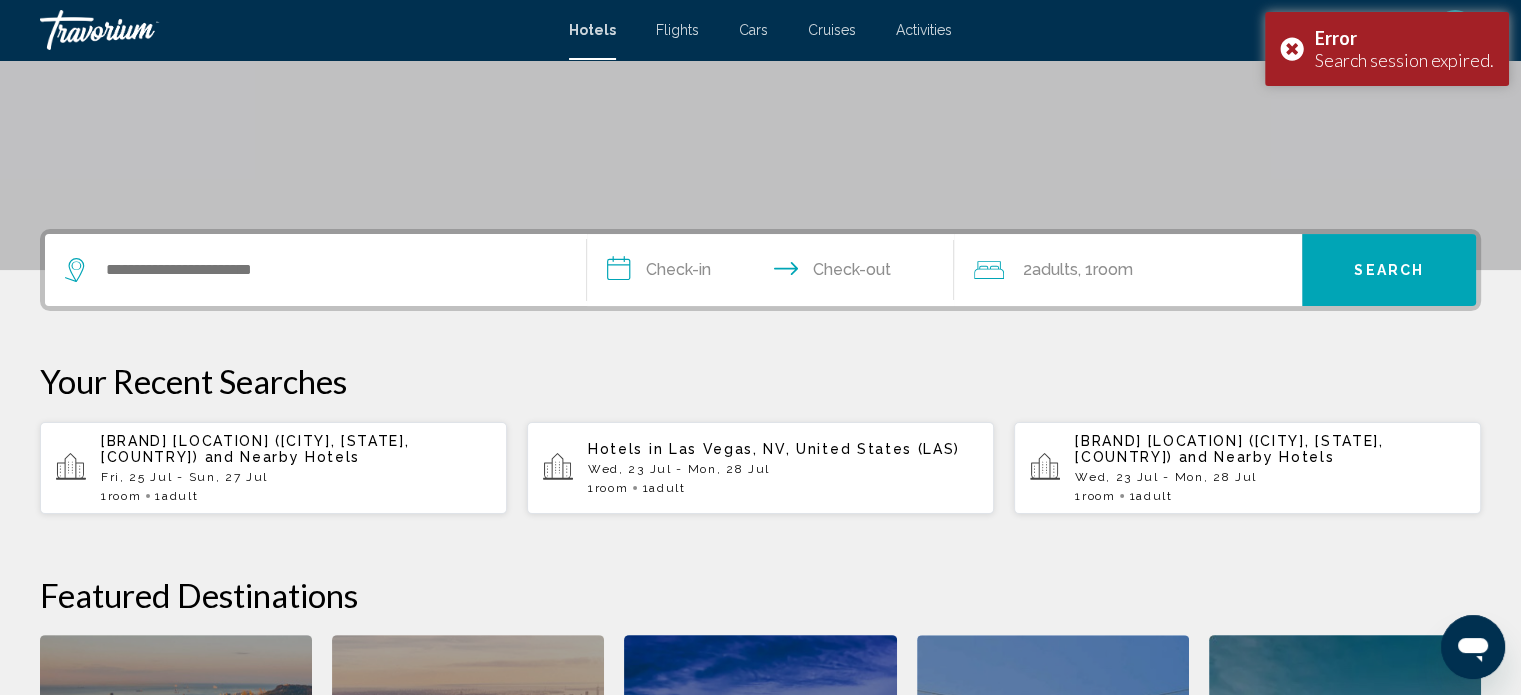 click on "[CITY] ([CITY], [STATE], [COUNTRY])" at bounding box center (255, 449) 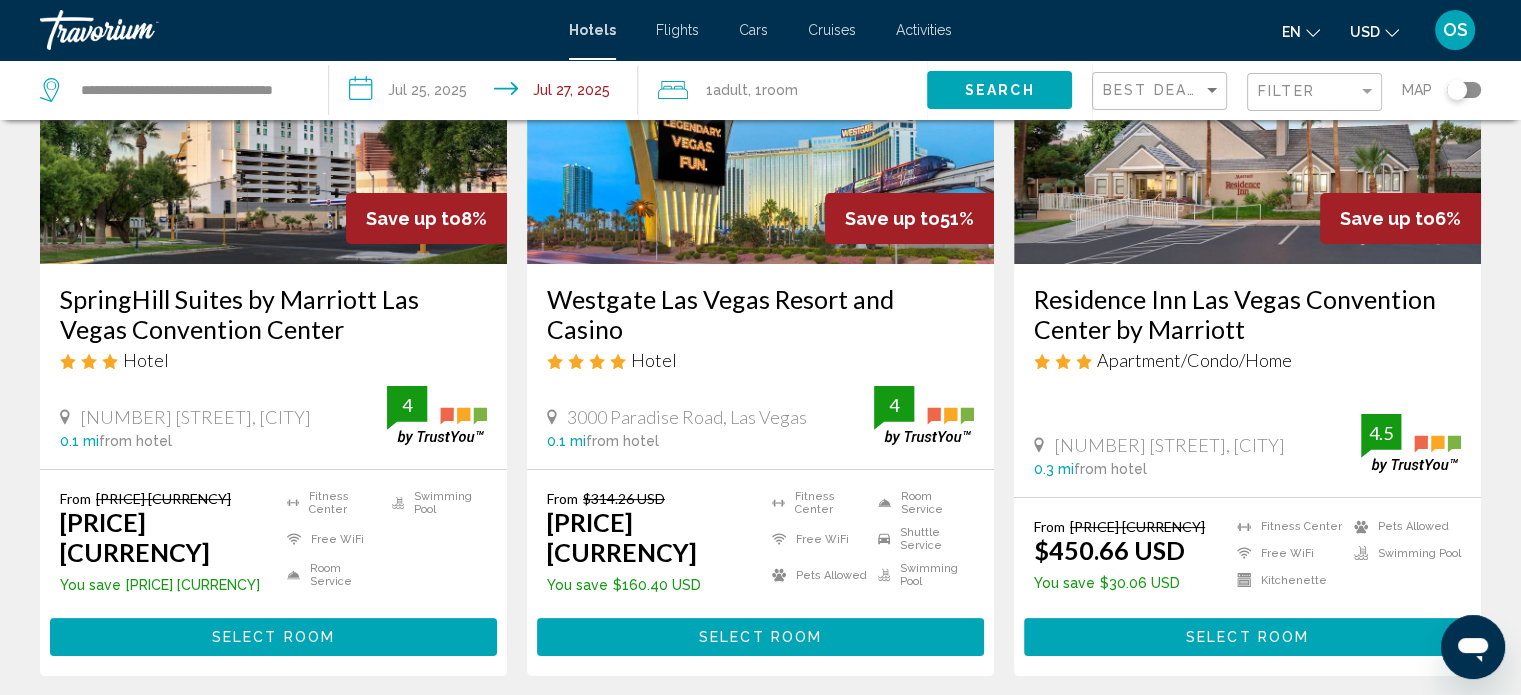 scroll, scrollTop: 300, scrollLeft: 0, axis: vertical 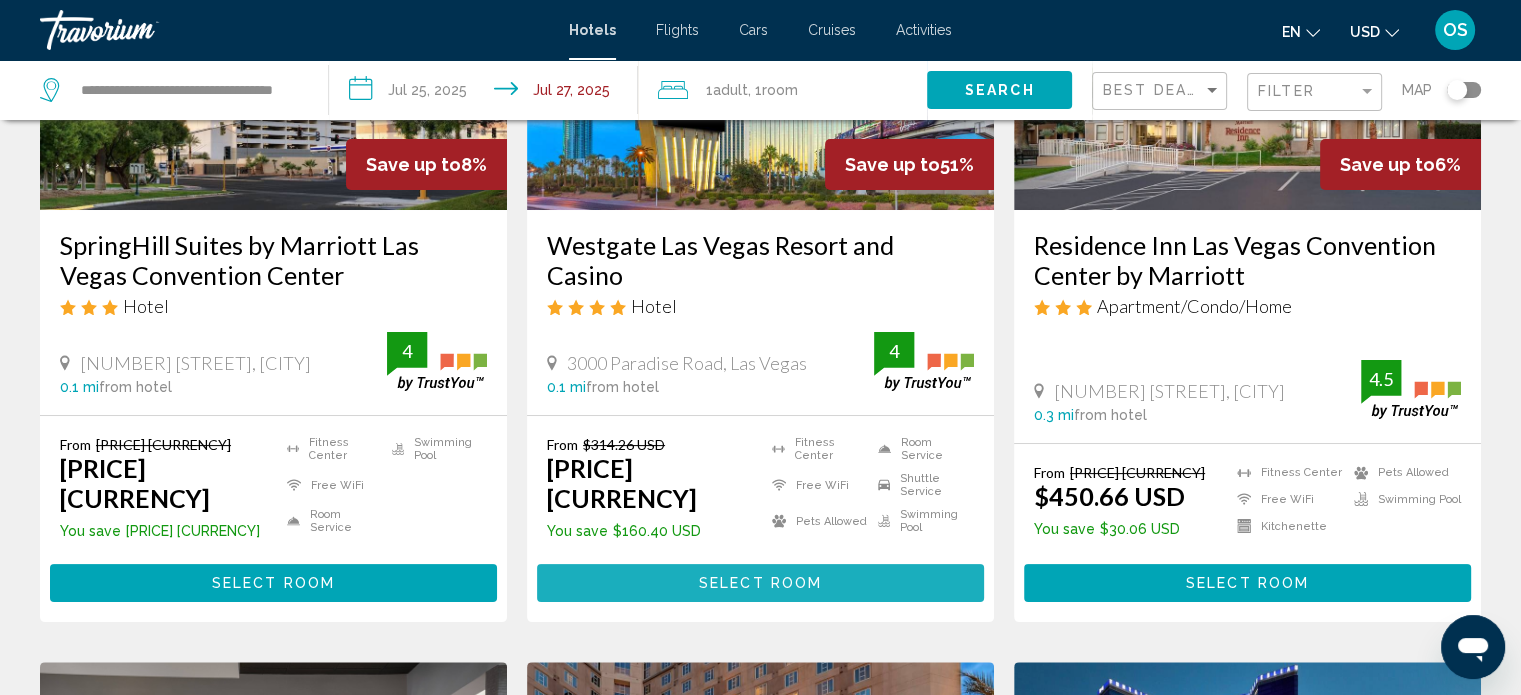 click on "Select Room" at bounding box center (760, 582) 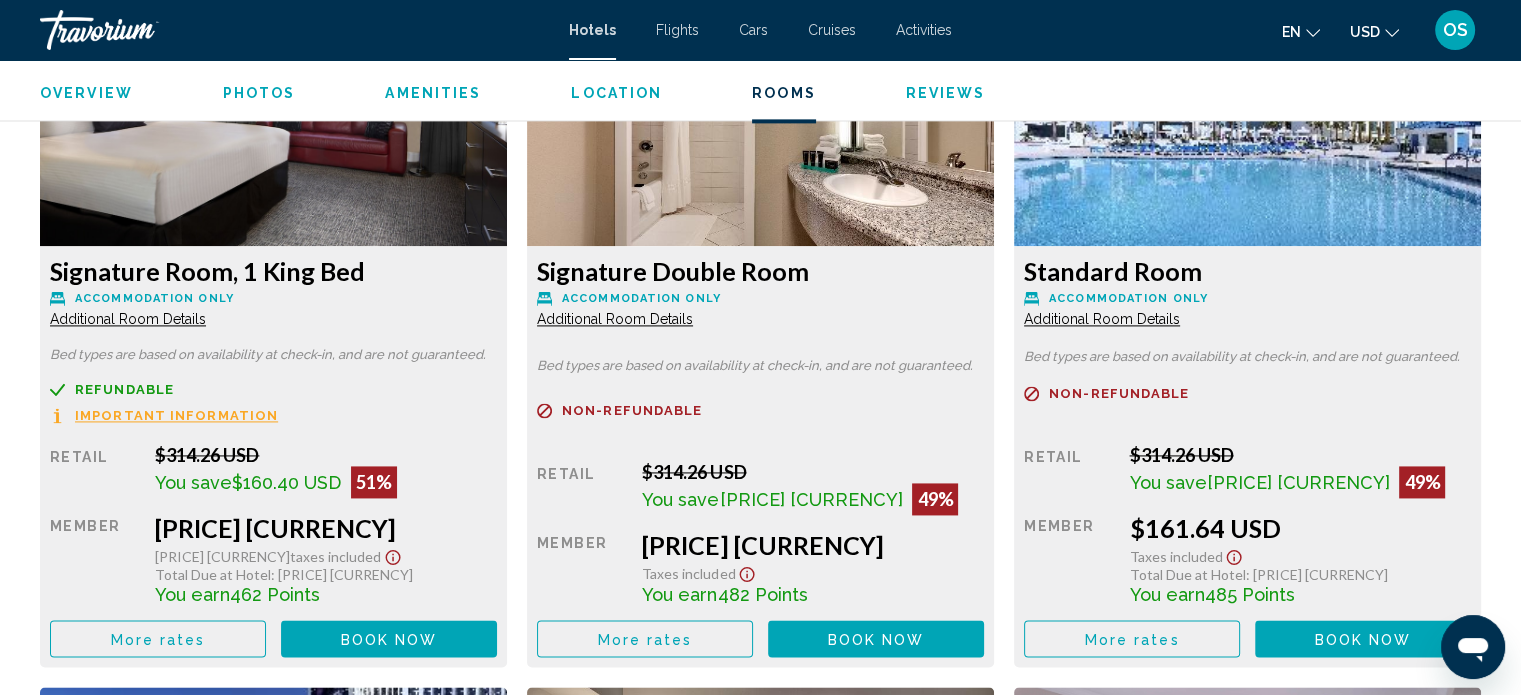 scroll, scrollTop: 2812, scrollLeft: 0, axis: vertical 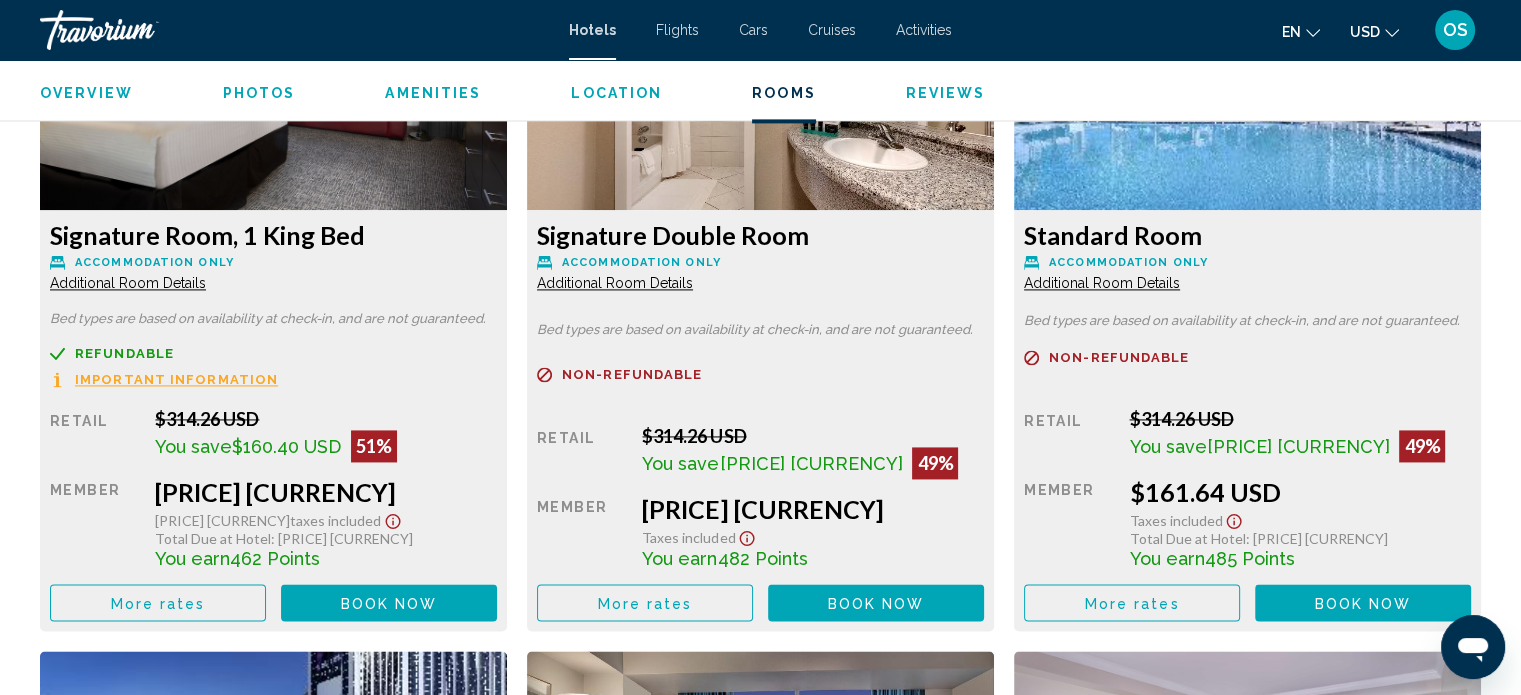 click at bounding box center [393, 521] 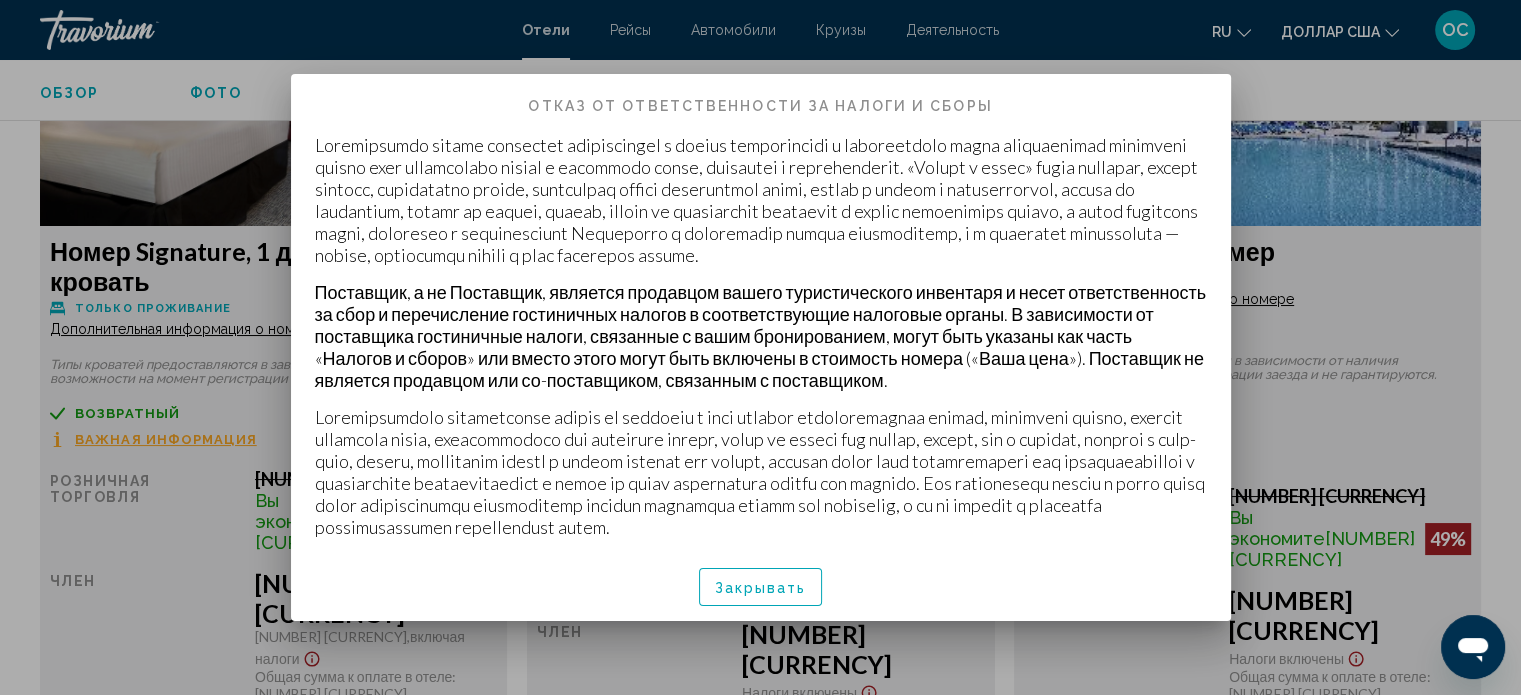 click on "Закрывать" at bounding box center (761, 587) 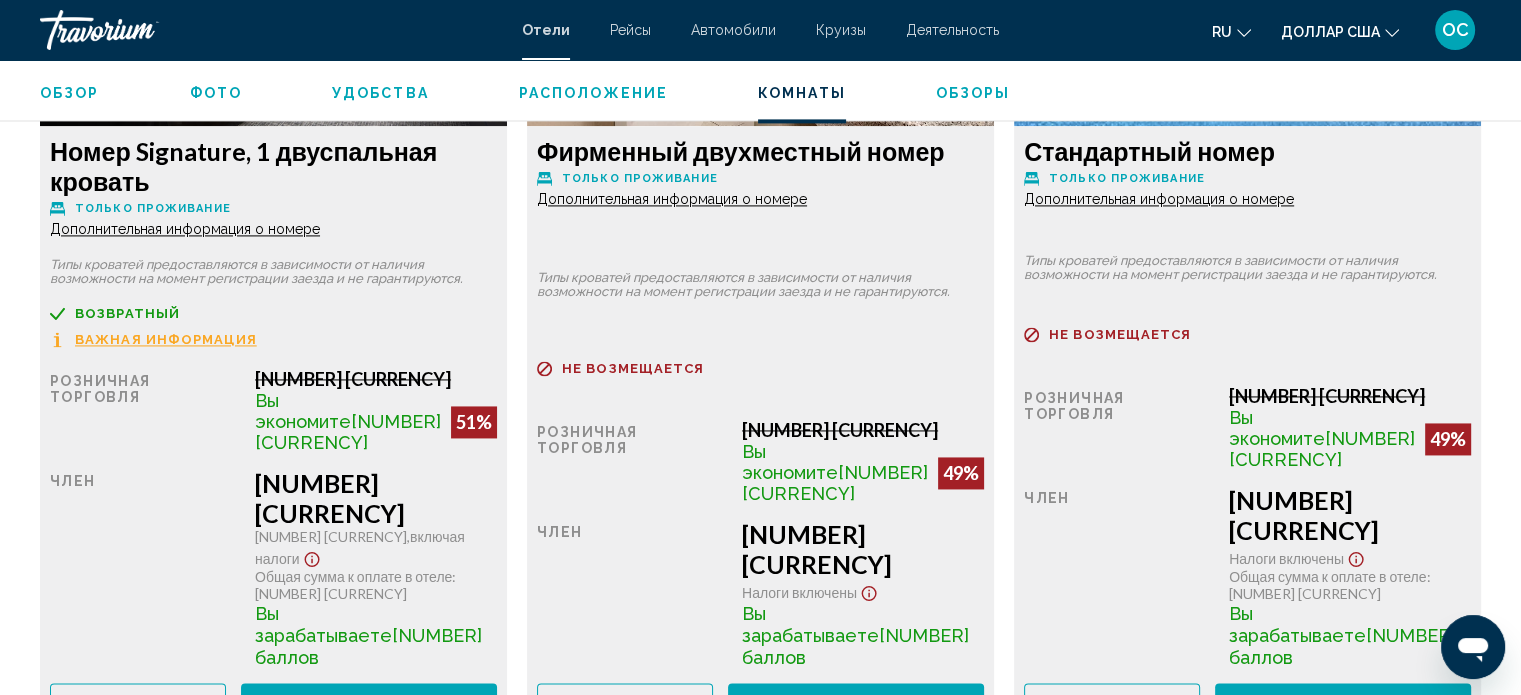 scroll, scrollTop: 3012, scrollLeft: 0, axis: vertical 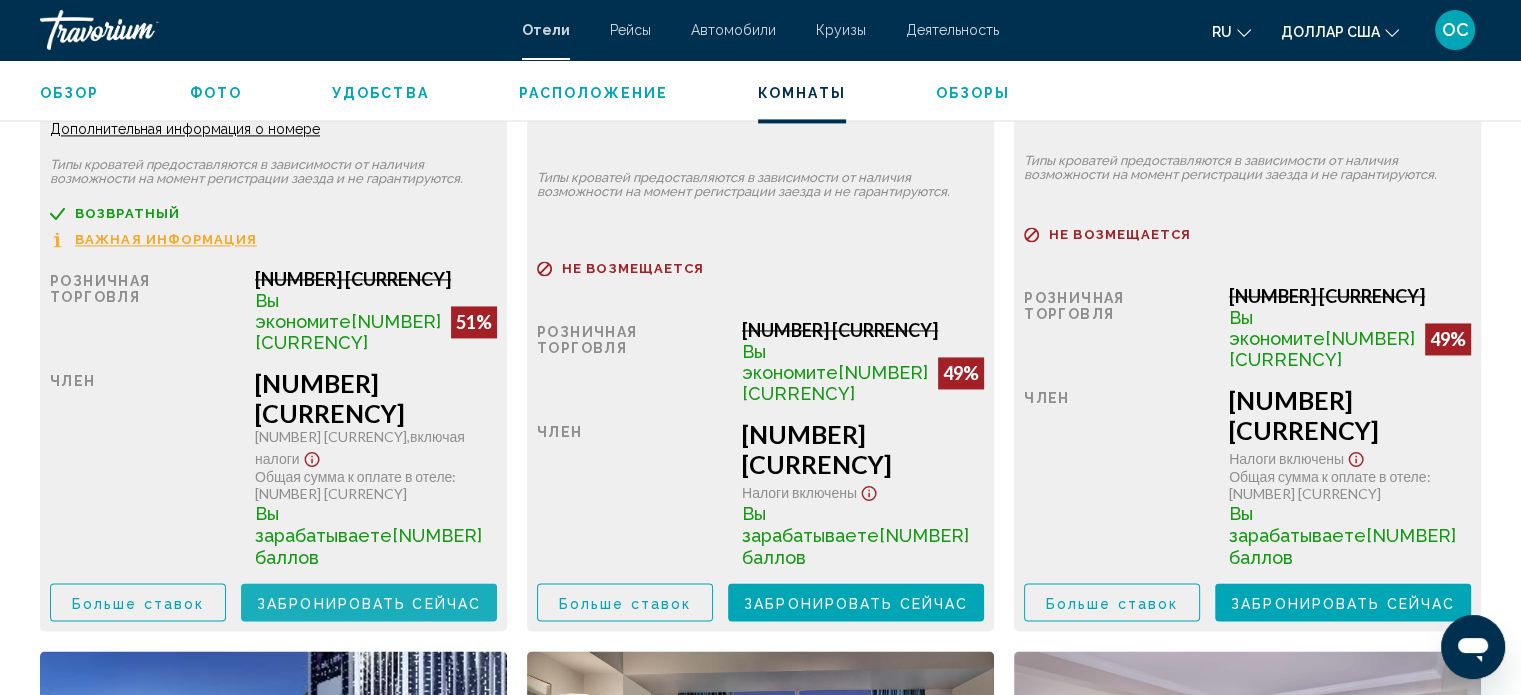 click on "Забронировать сейчас Больше не доступно" at bounding box center (369, 602) 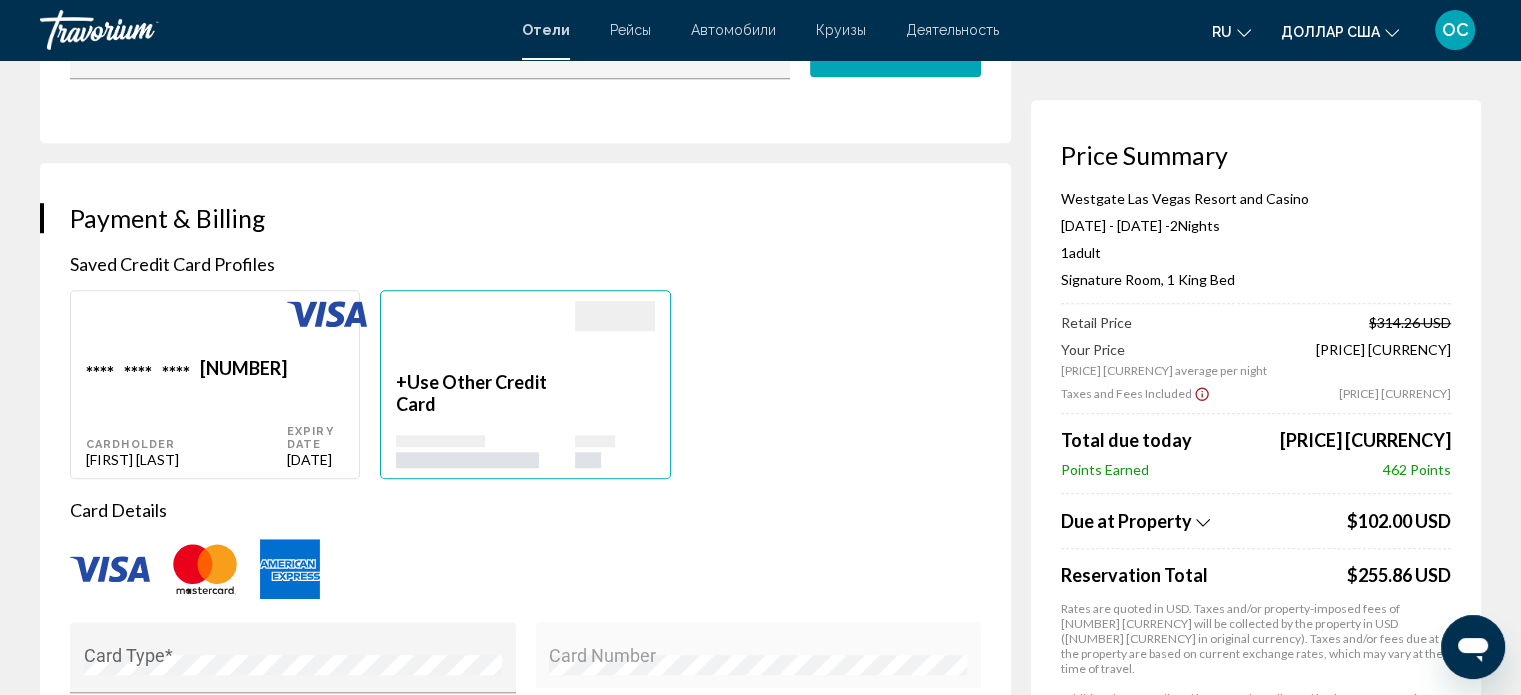 scroll, scrollTop: 1400, scrollLeft: 0, axis: vertical 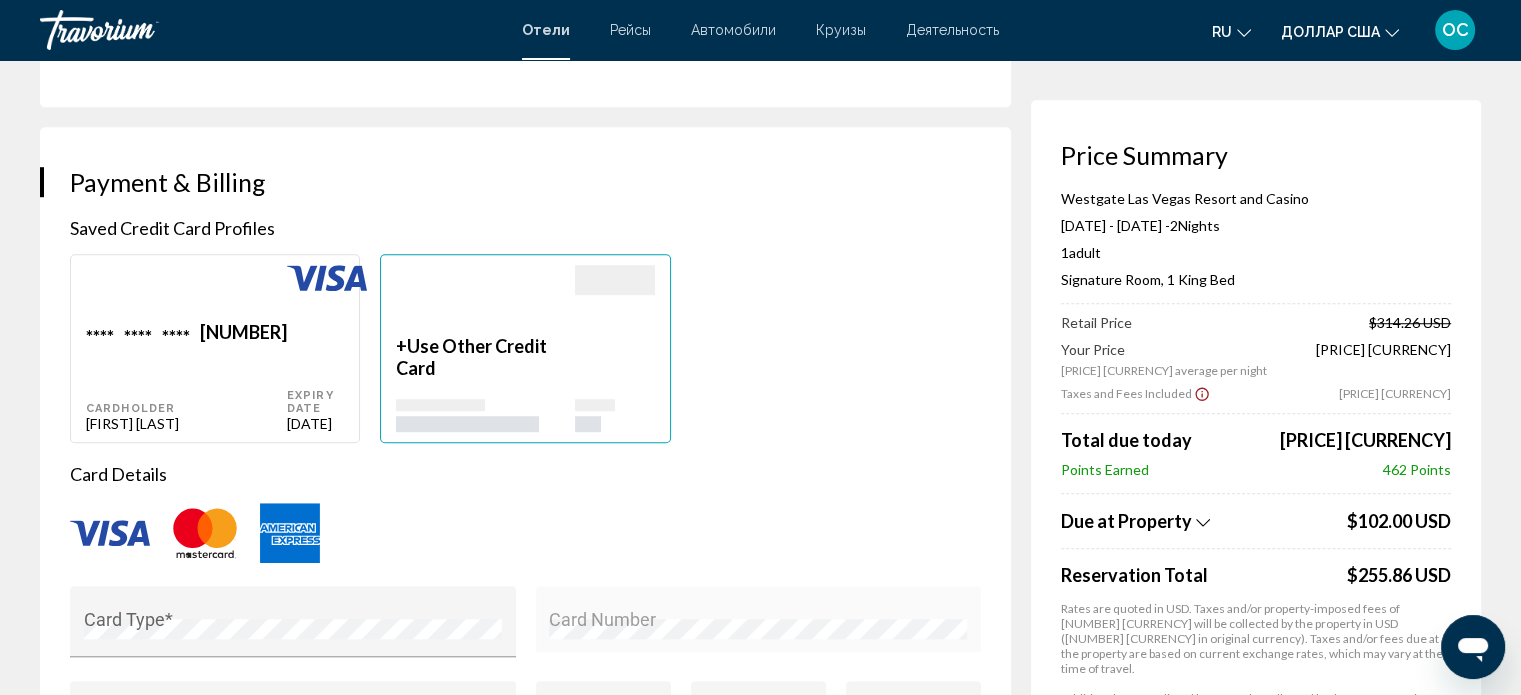 click at bounding box center [1203, 522] 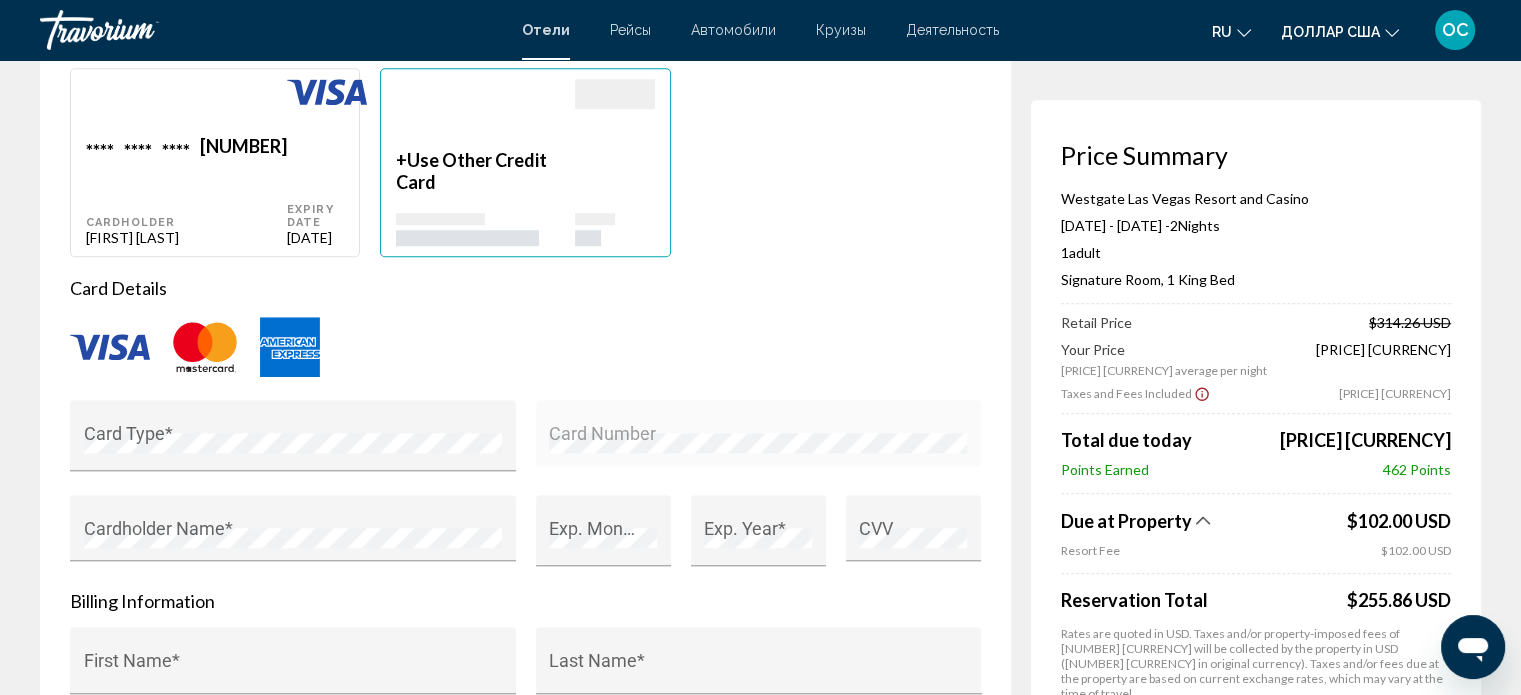 scroll, scrollTop: 1600, scrollLeft: 0, axis: vertical 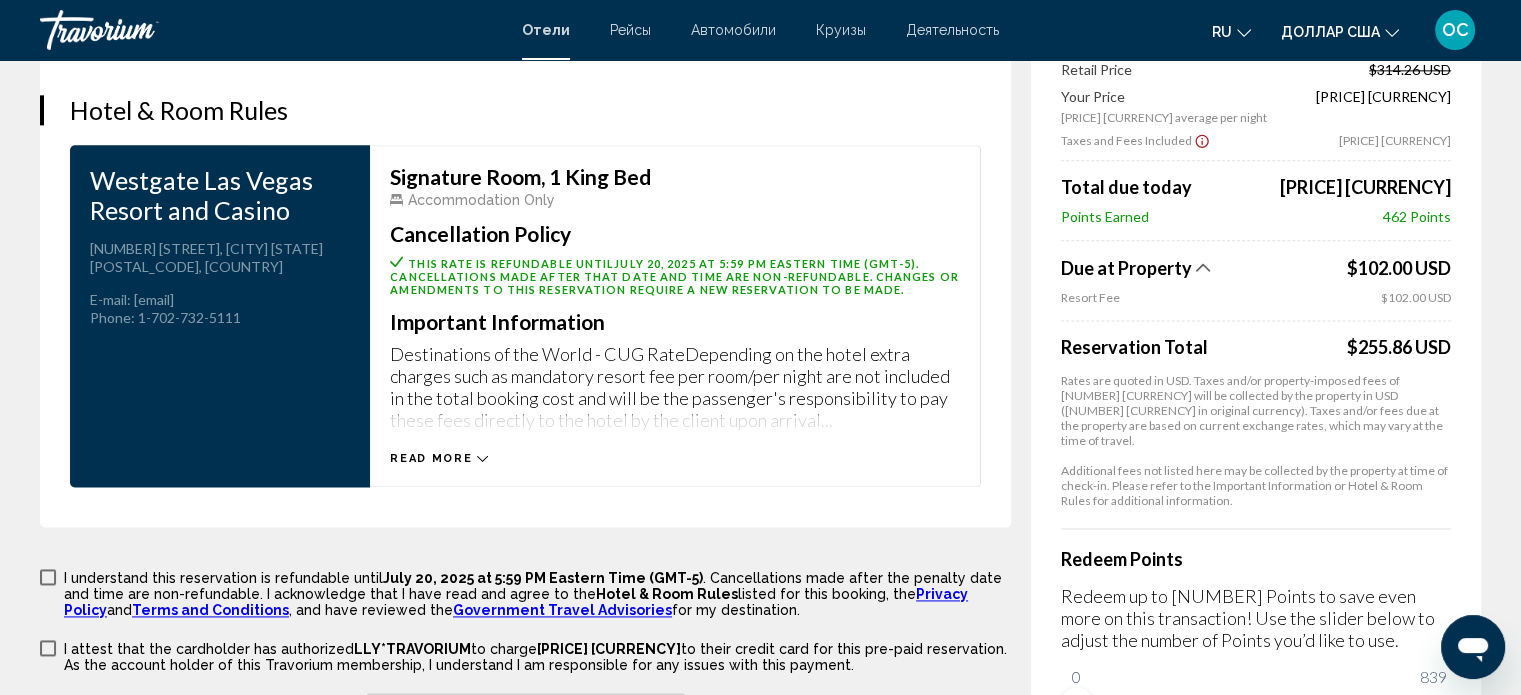 click at bounding box center (1203, 267) 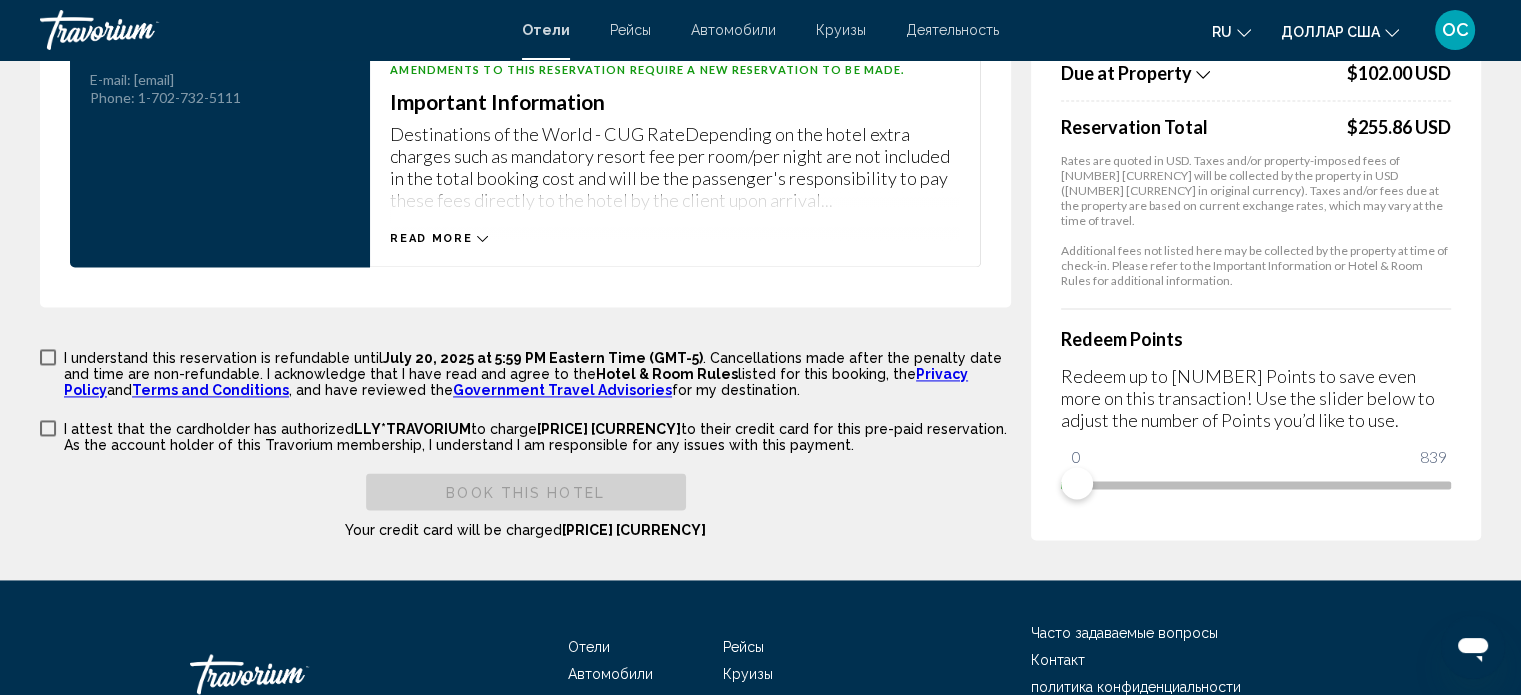 scroll, scrollTop: 2707, scrollLeft: 0, axis: vertical 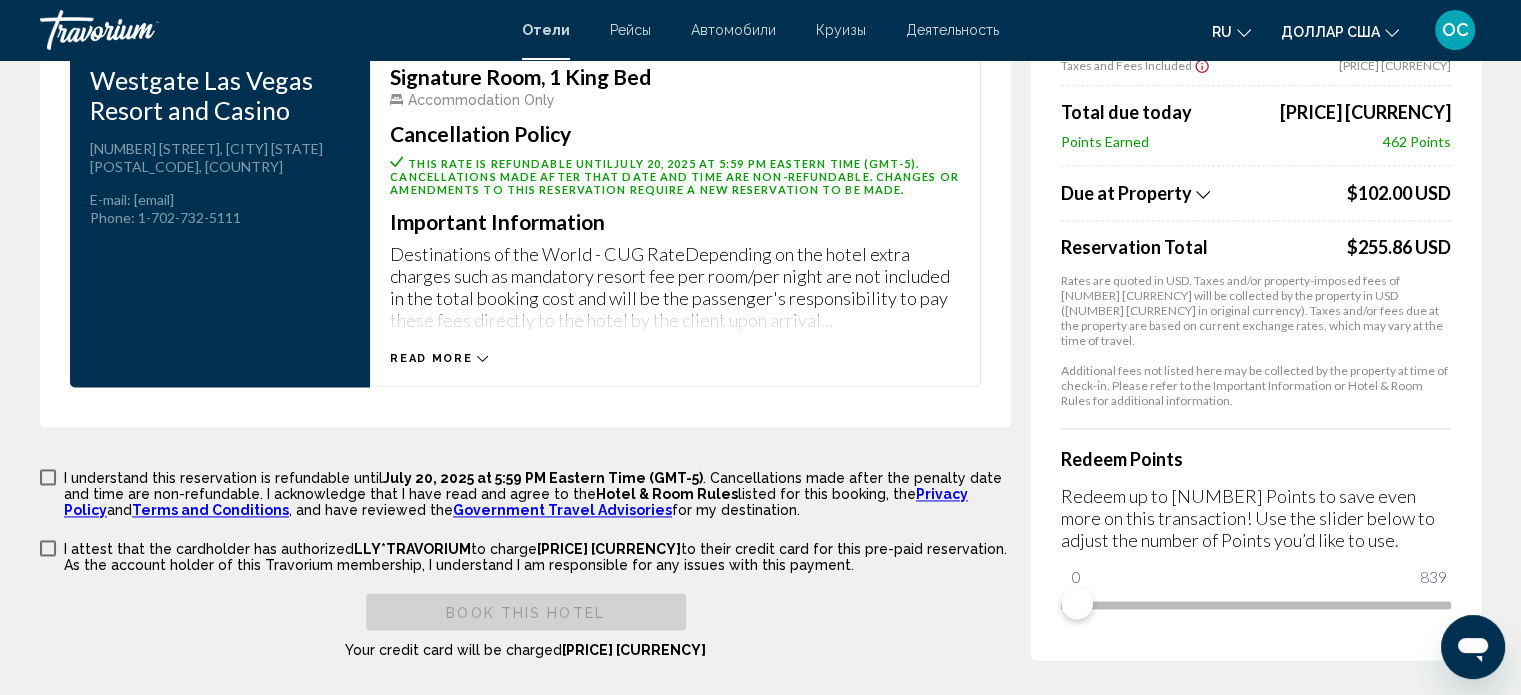 click at bounding box center (482, 358) 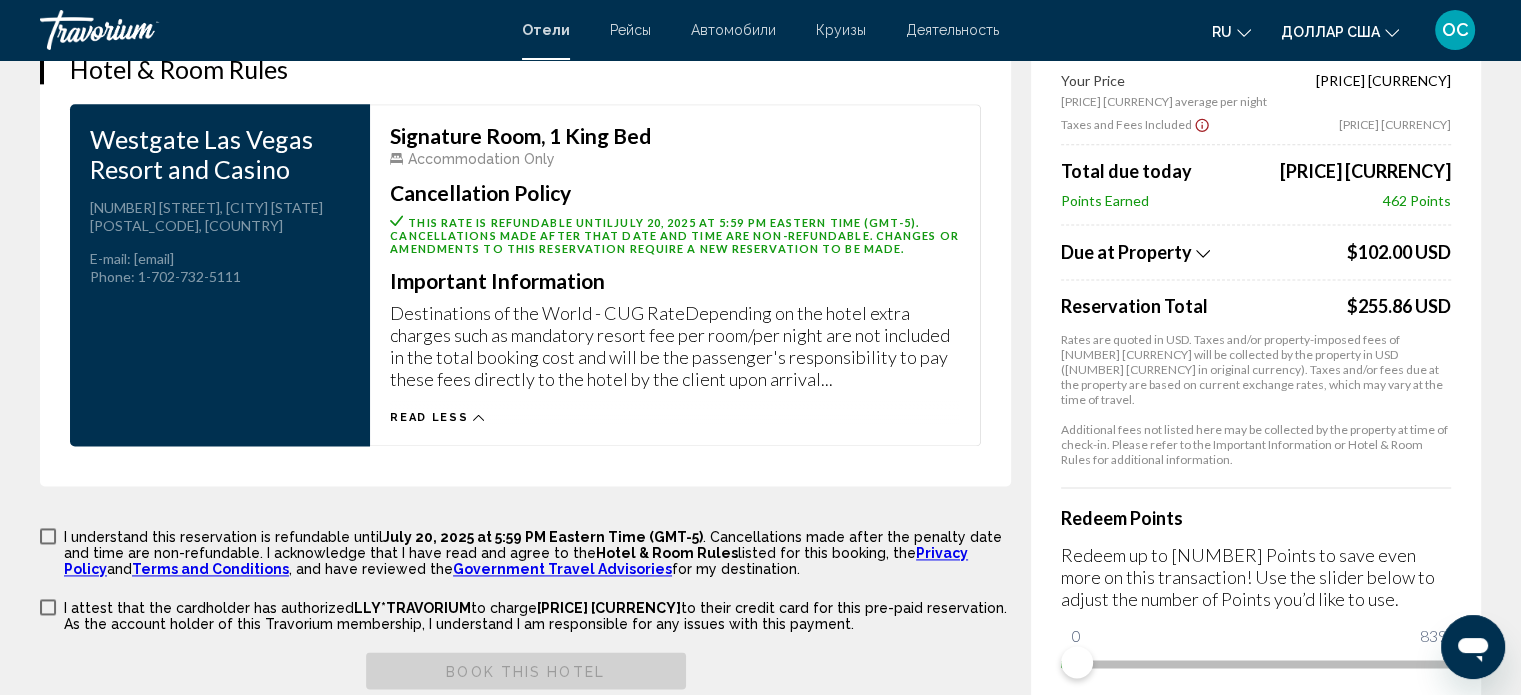 scroll, scrollTop: 2407, scrollLeft: 0, axis: vertical 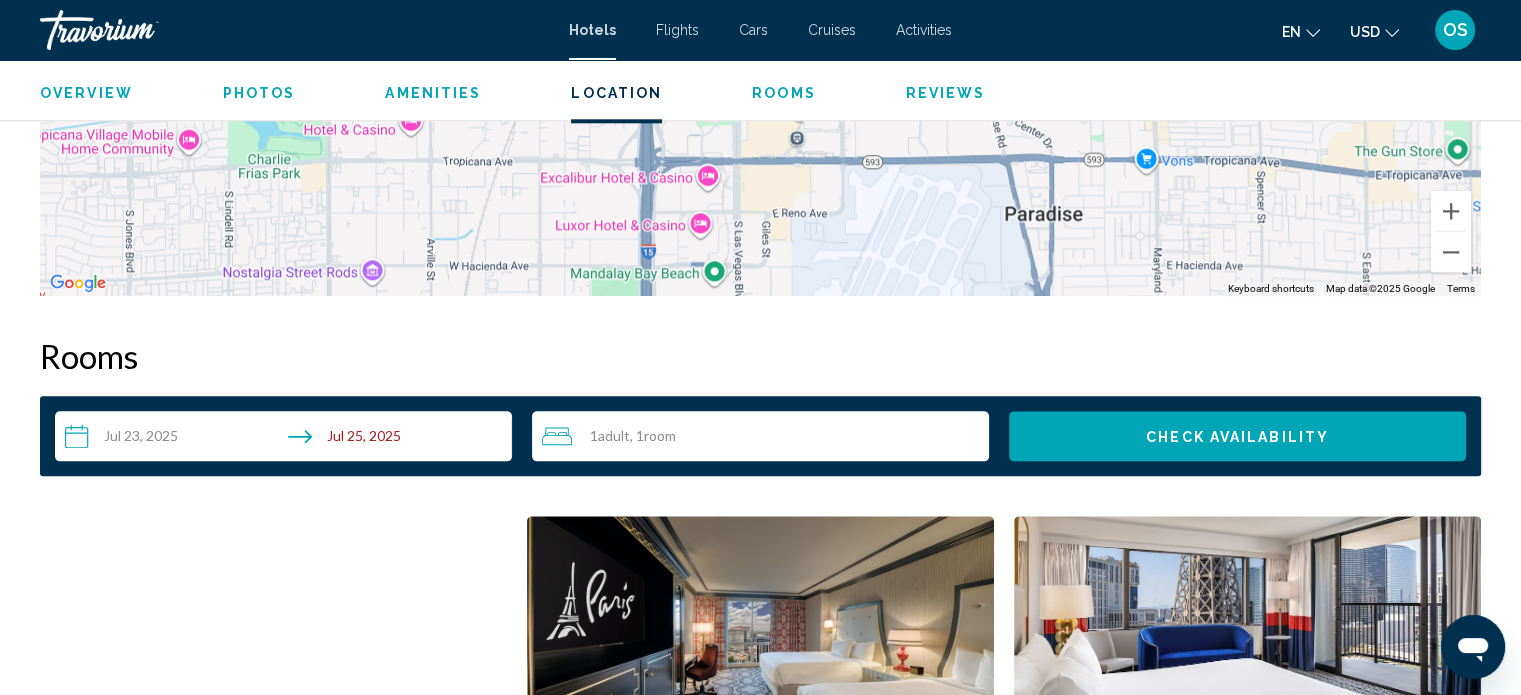 click on "**********" at bounding box center [287, 439] 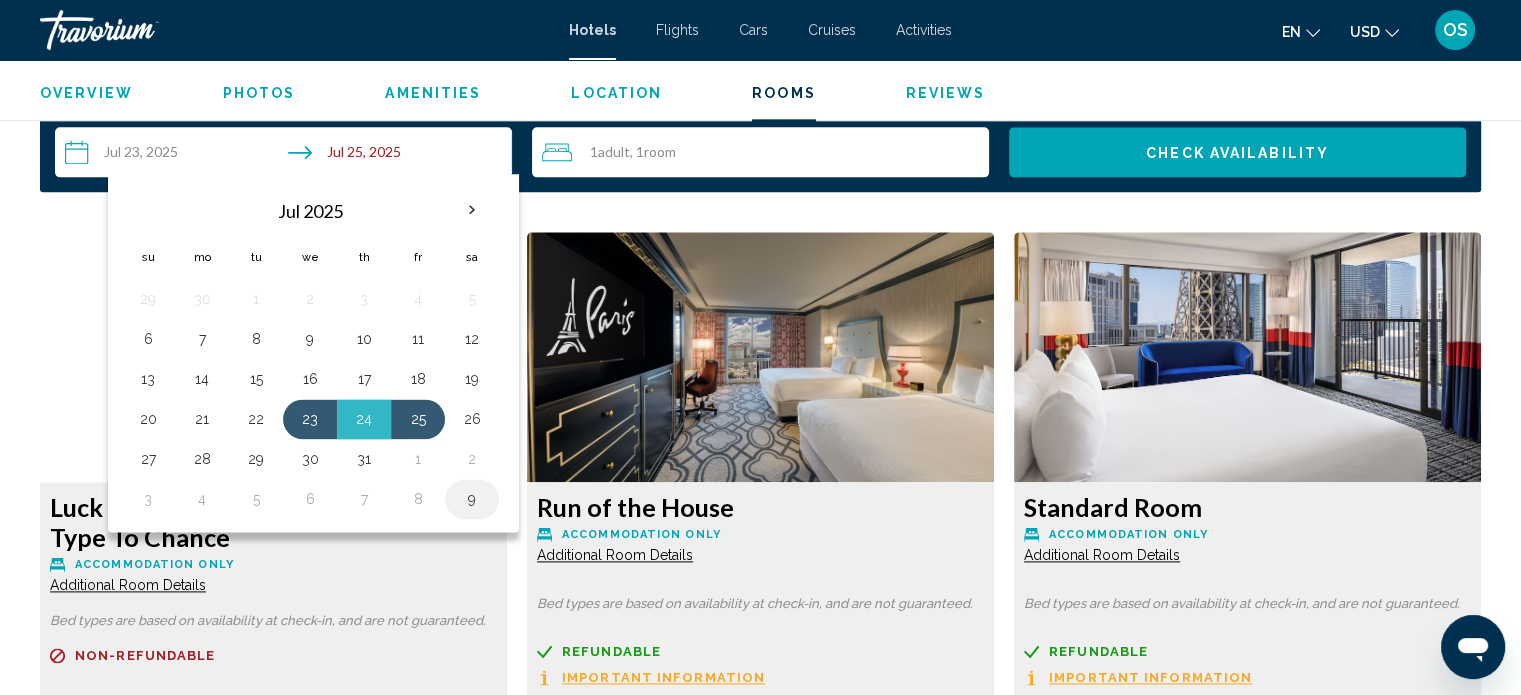scroll, scrollTop: 2500, scrollLeft: 0, axis: vertical 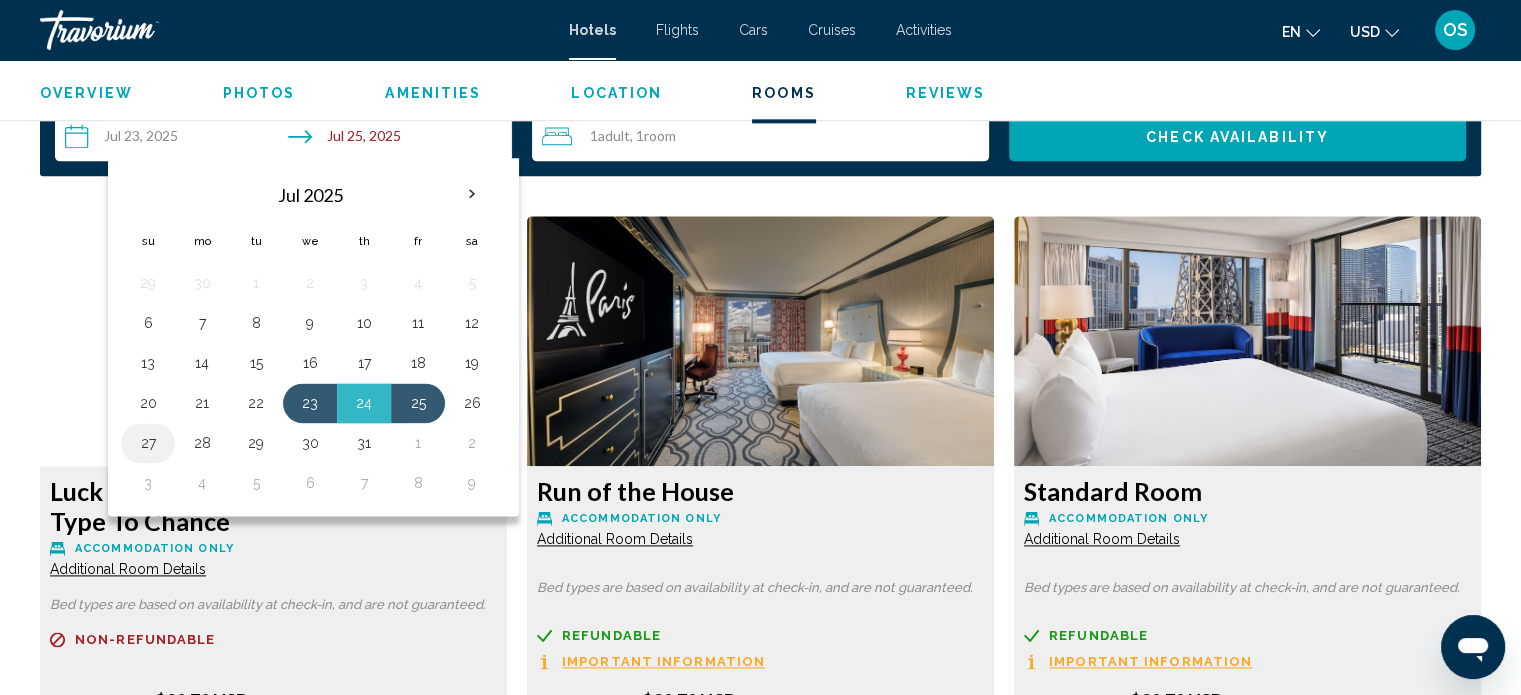click on "27" at bounding box center (148, 443) 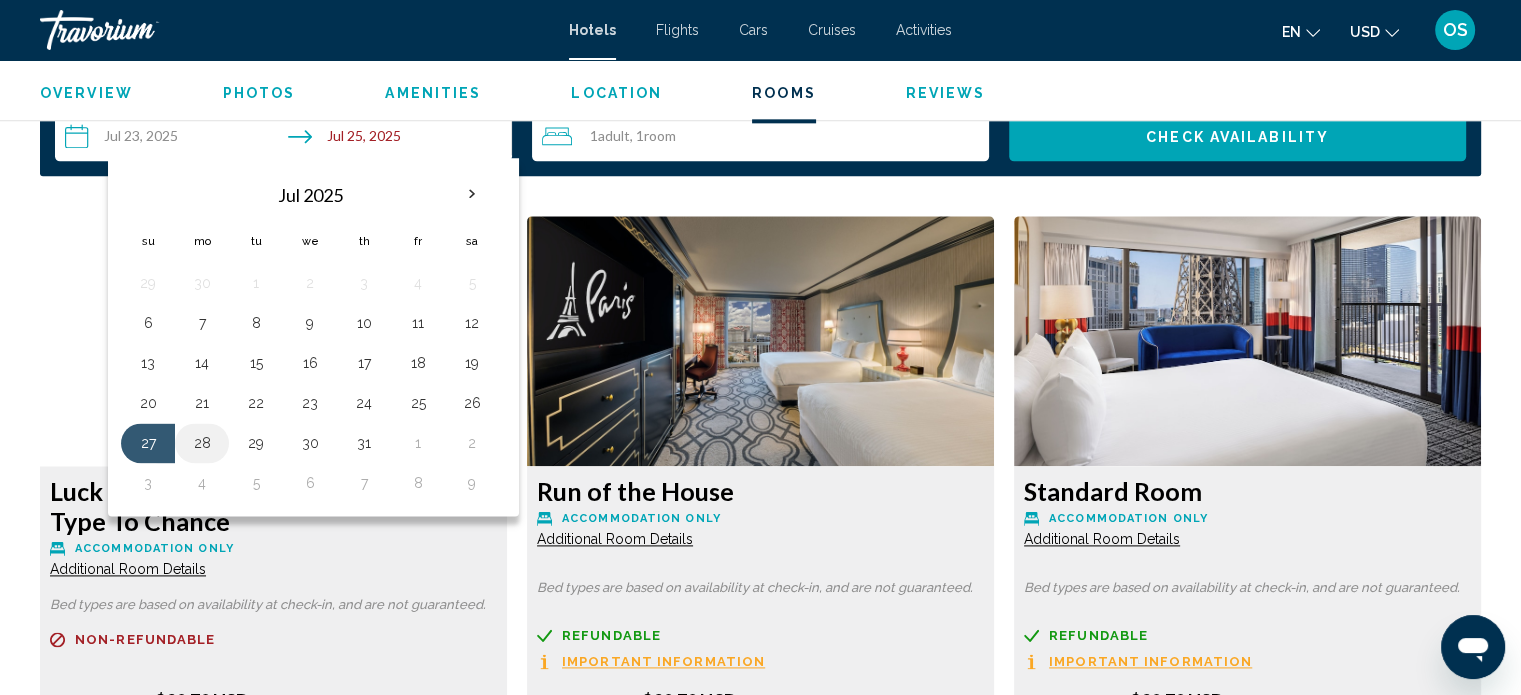 click on "28" at bounding box center [202, 443] 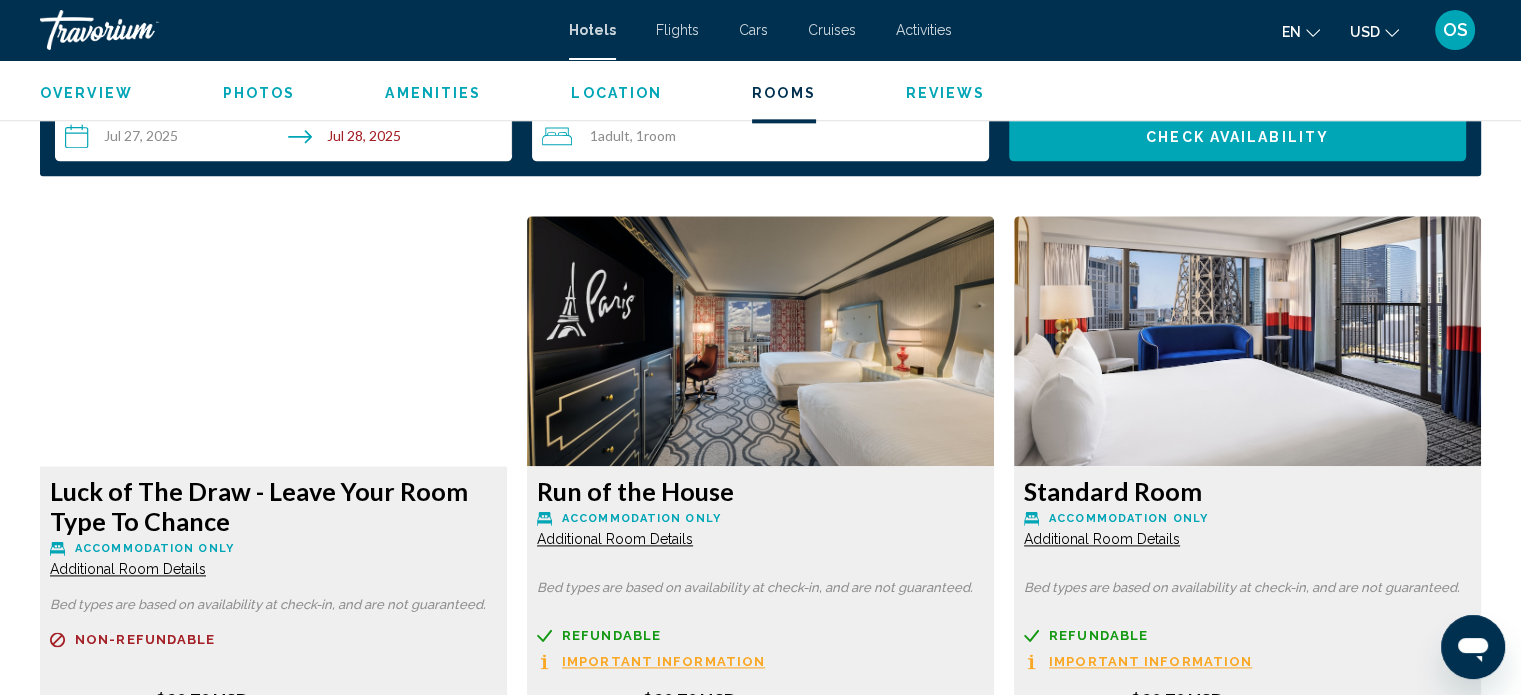 click on "Check Availability" at bounding box center (1237, 137) 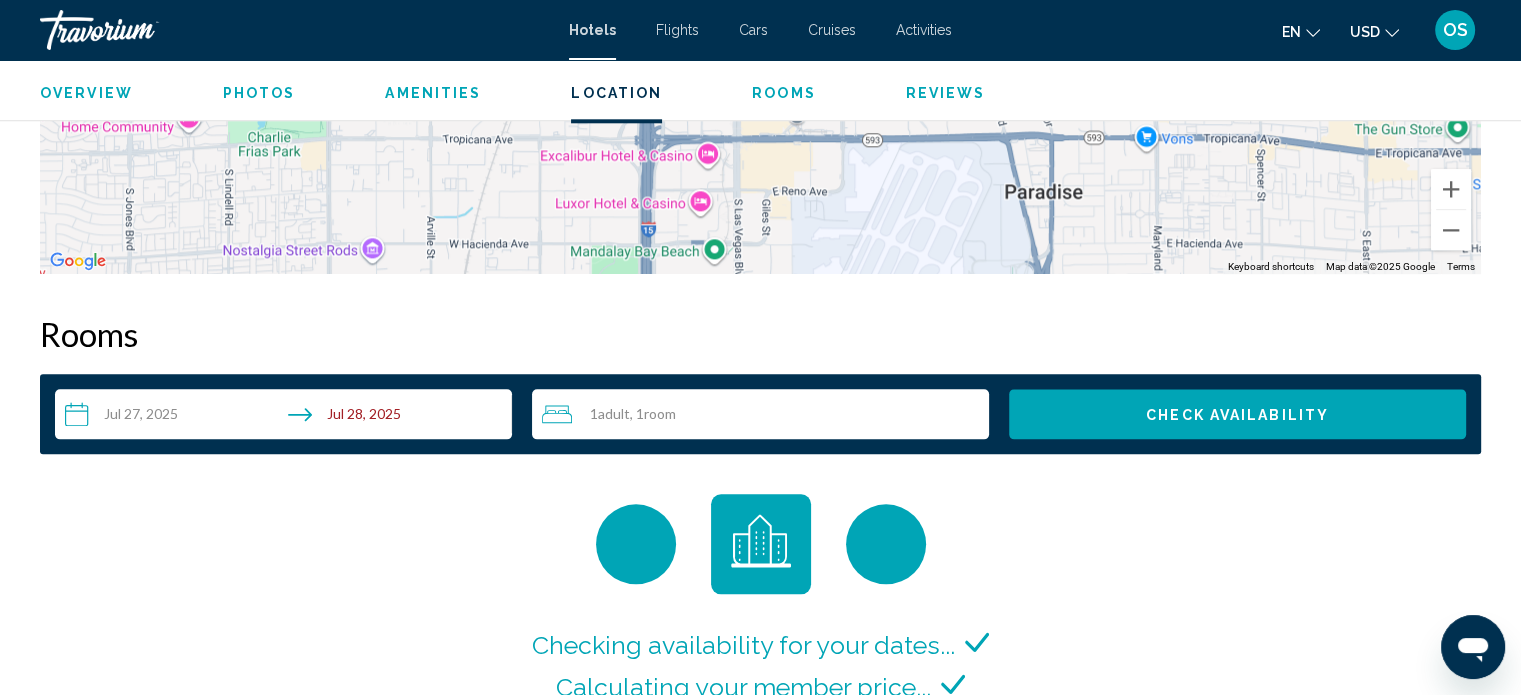 scroll, scrollTop: 2215, scrollLeft: 0, axis: vertical 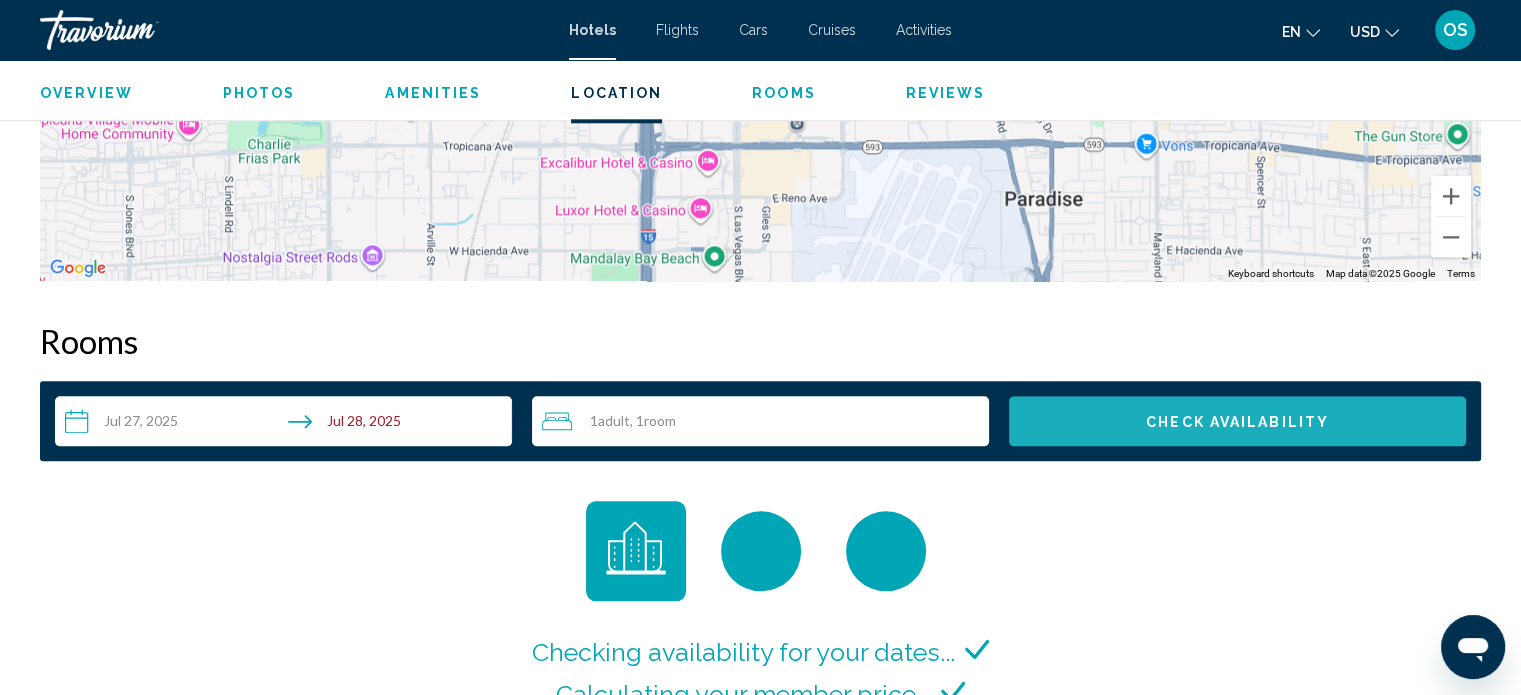 click on "Check Availability" at bounding box center (1237, 422) 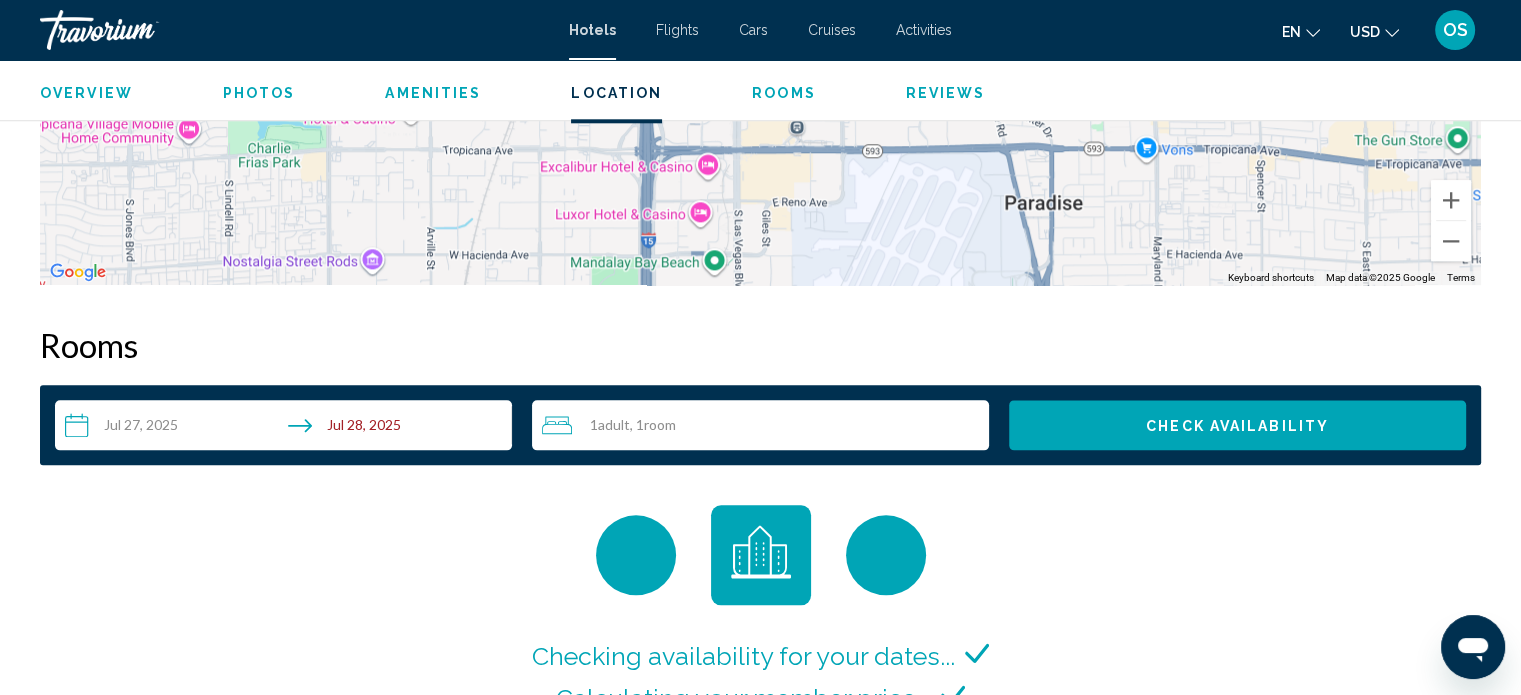 scroll, scrollTop: 2015, scrollLeft: 0, axis: vertical 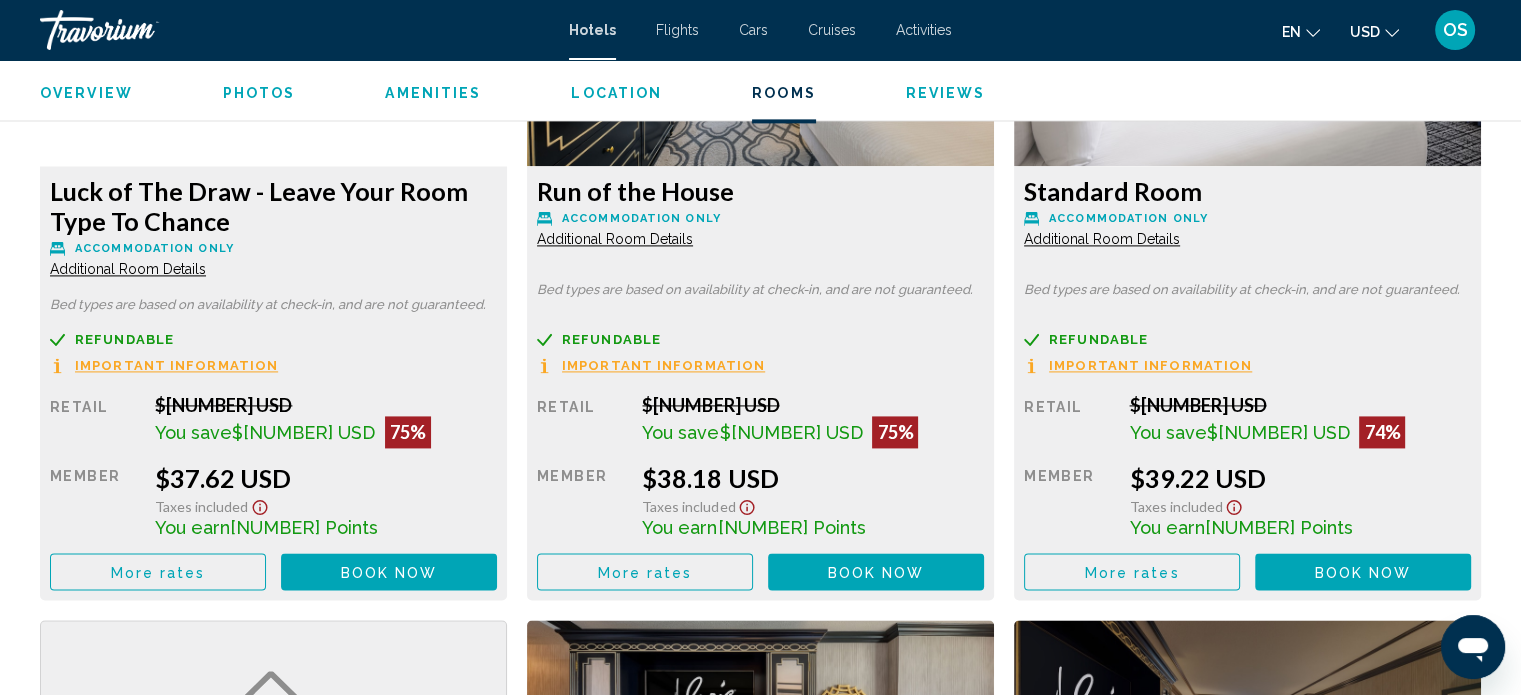 click on "Important Information" at bounding box center [176, 365] 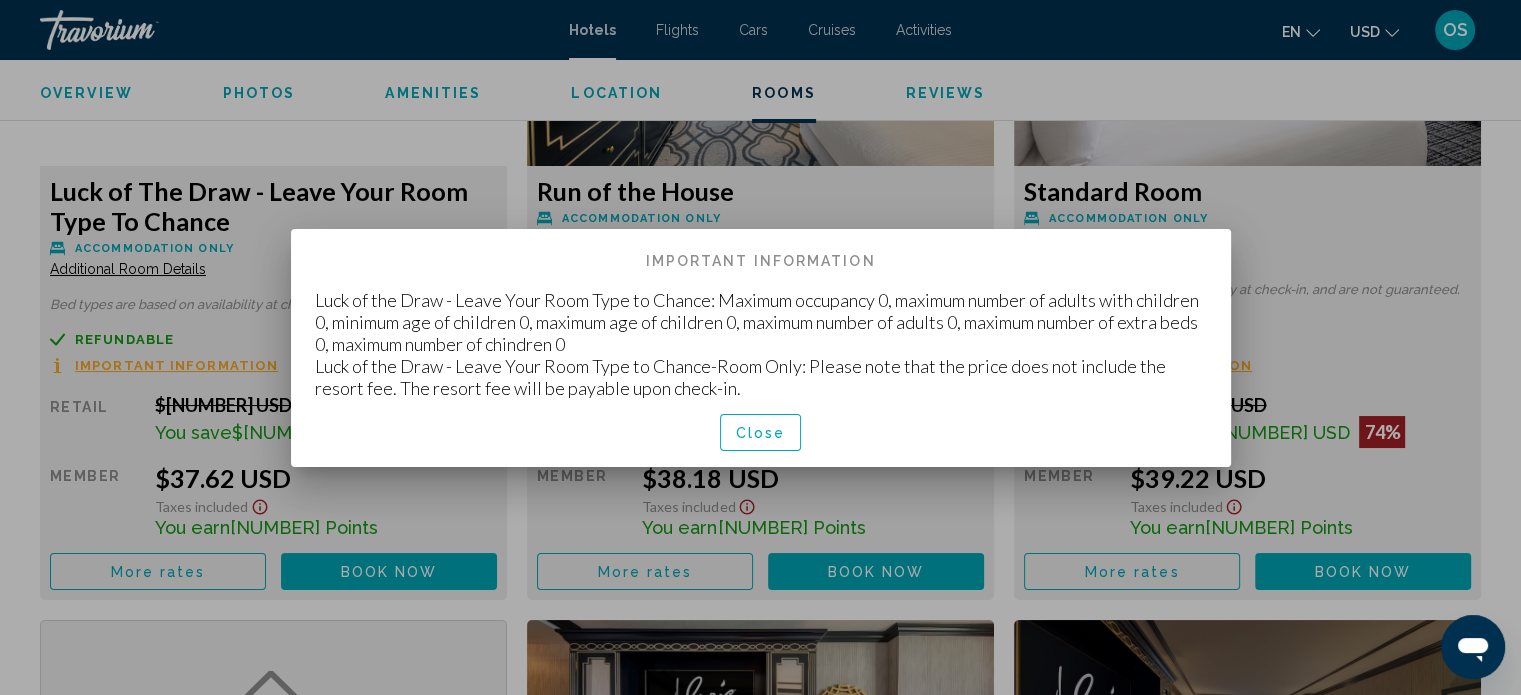 scroll, scrollTop: 0, scrollLeft: 0, axis: both 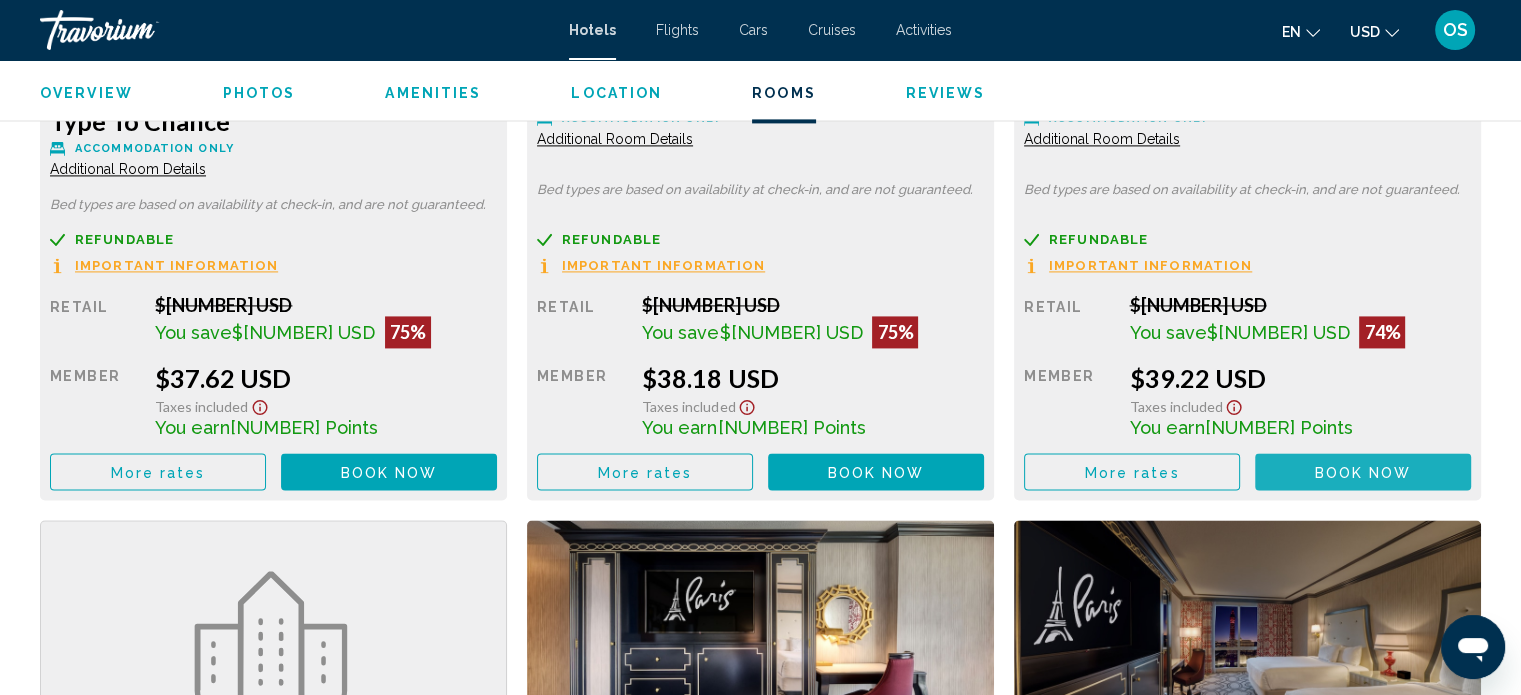 click on "Book now" at bounding box center [1363, 472] 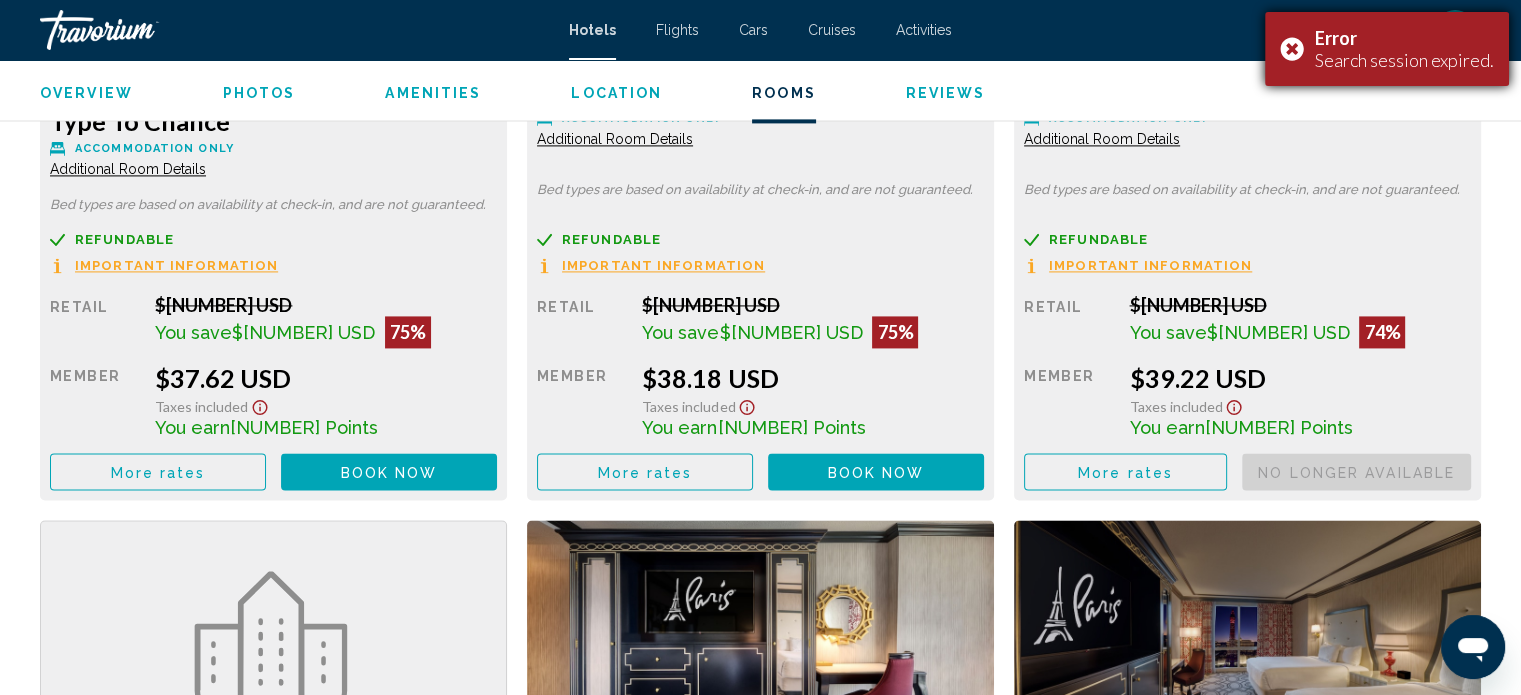 click on "Error   Search session expired." at bounding box center [1387, 49] 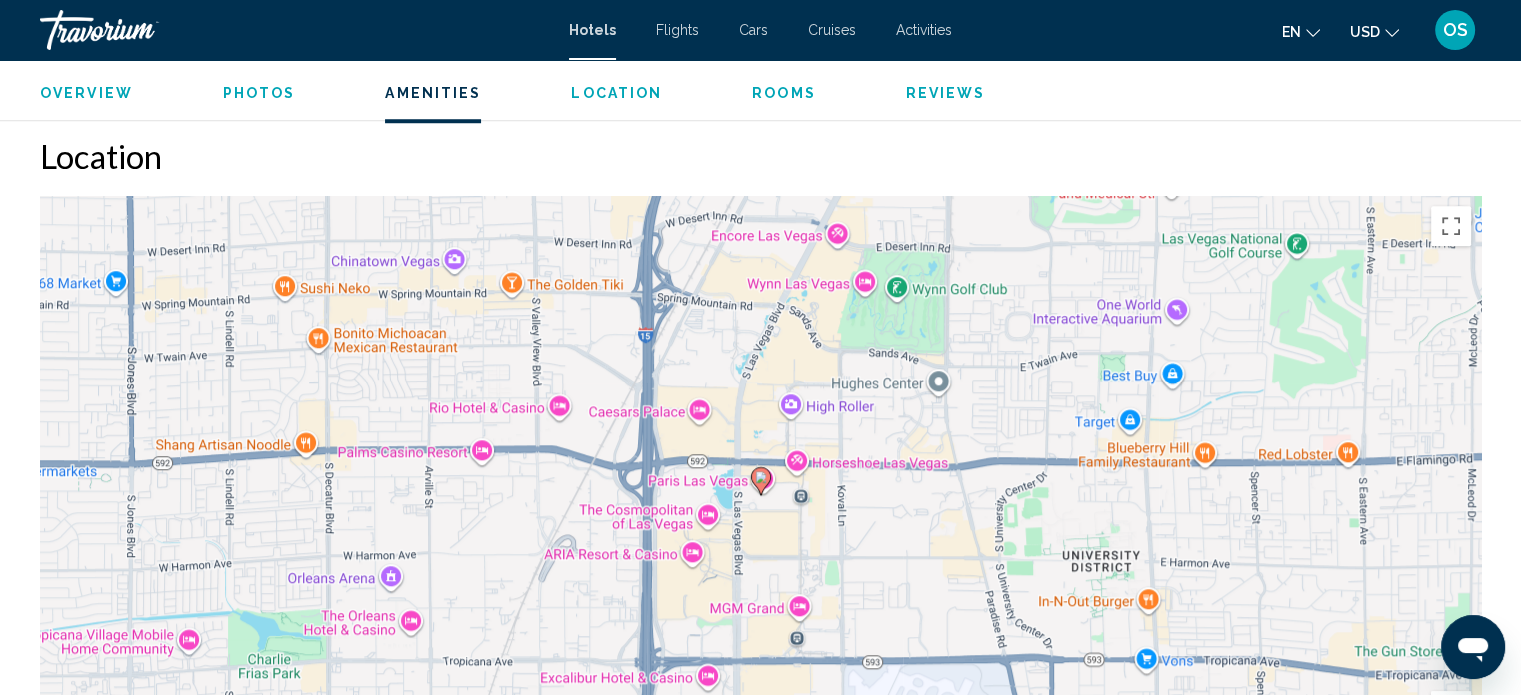 scroll, scrollTop: 1300, scrollLeft: 0, axis: vertical 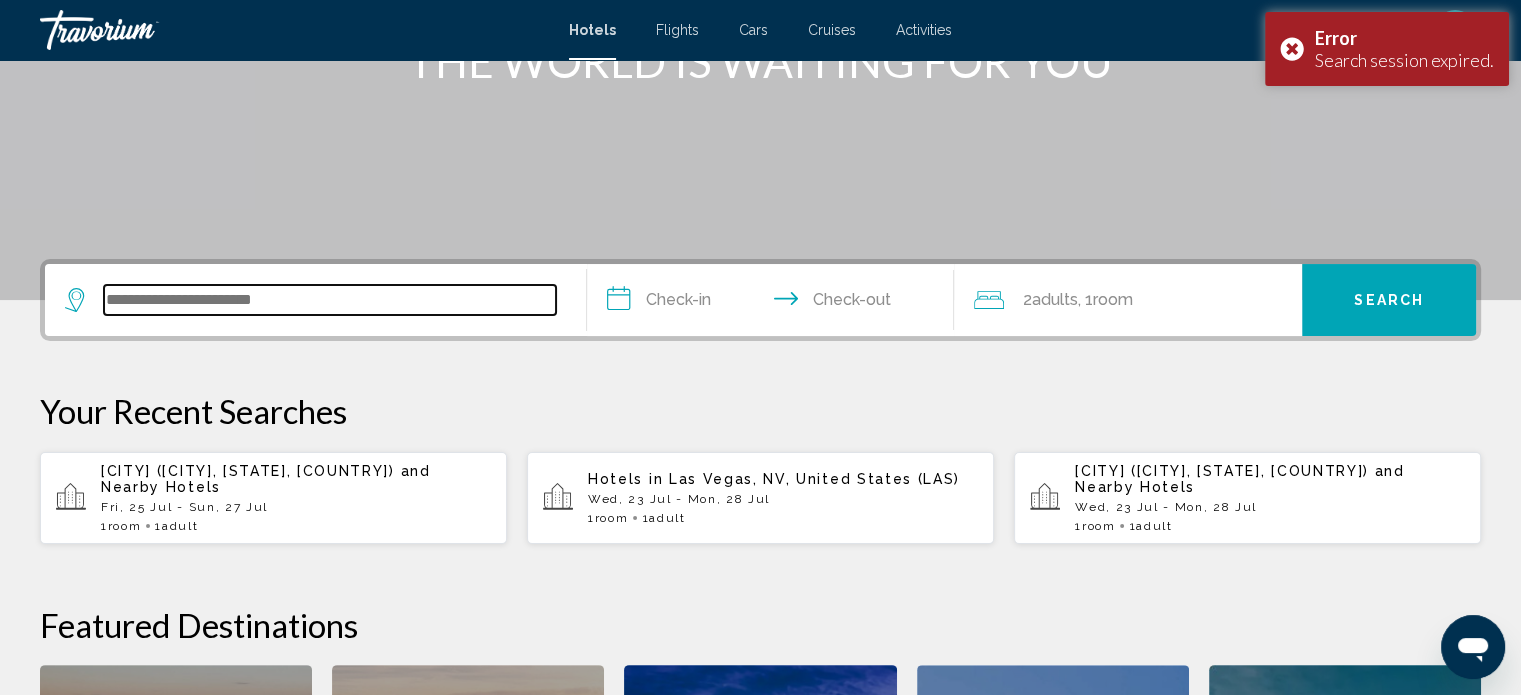 click at bounding box center [330, 300] 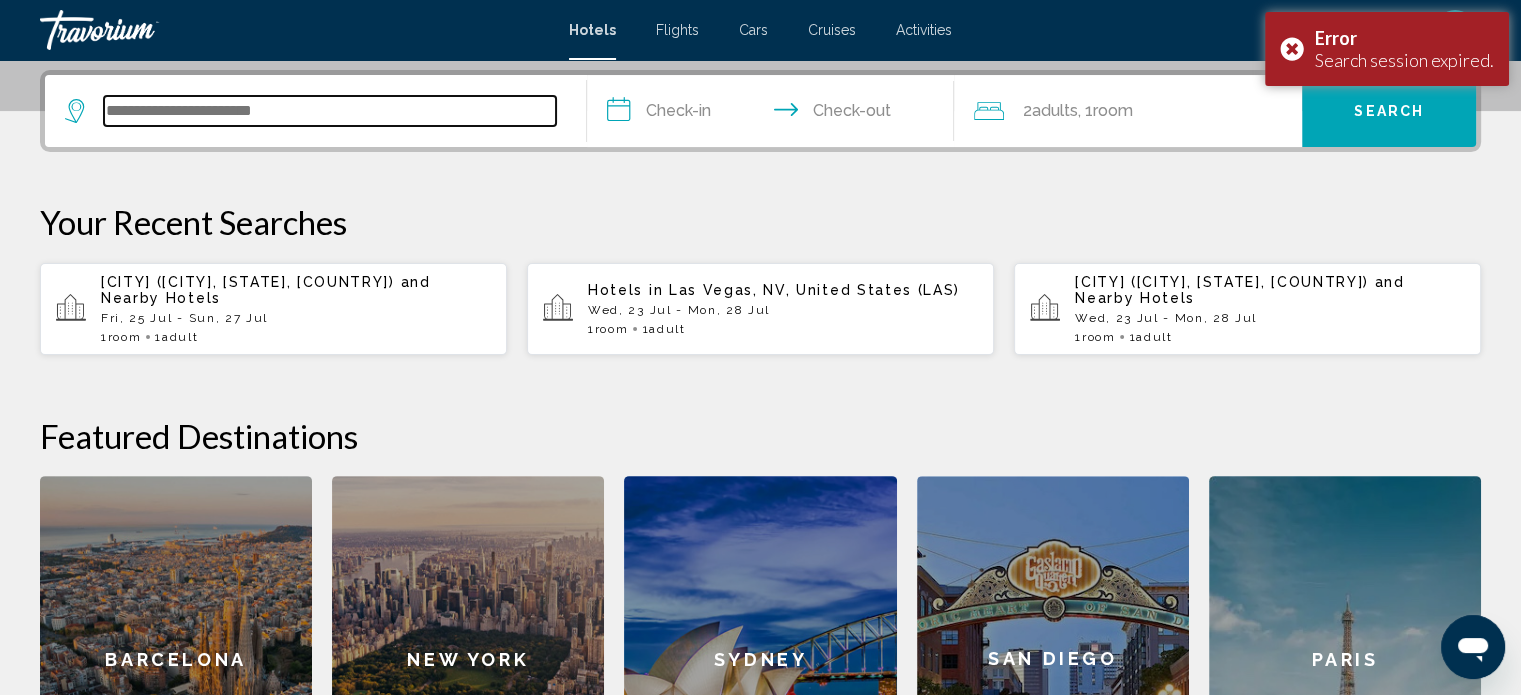 scroll, scrollTop: 493, scrollLeft: 0, axis: vertical 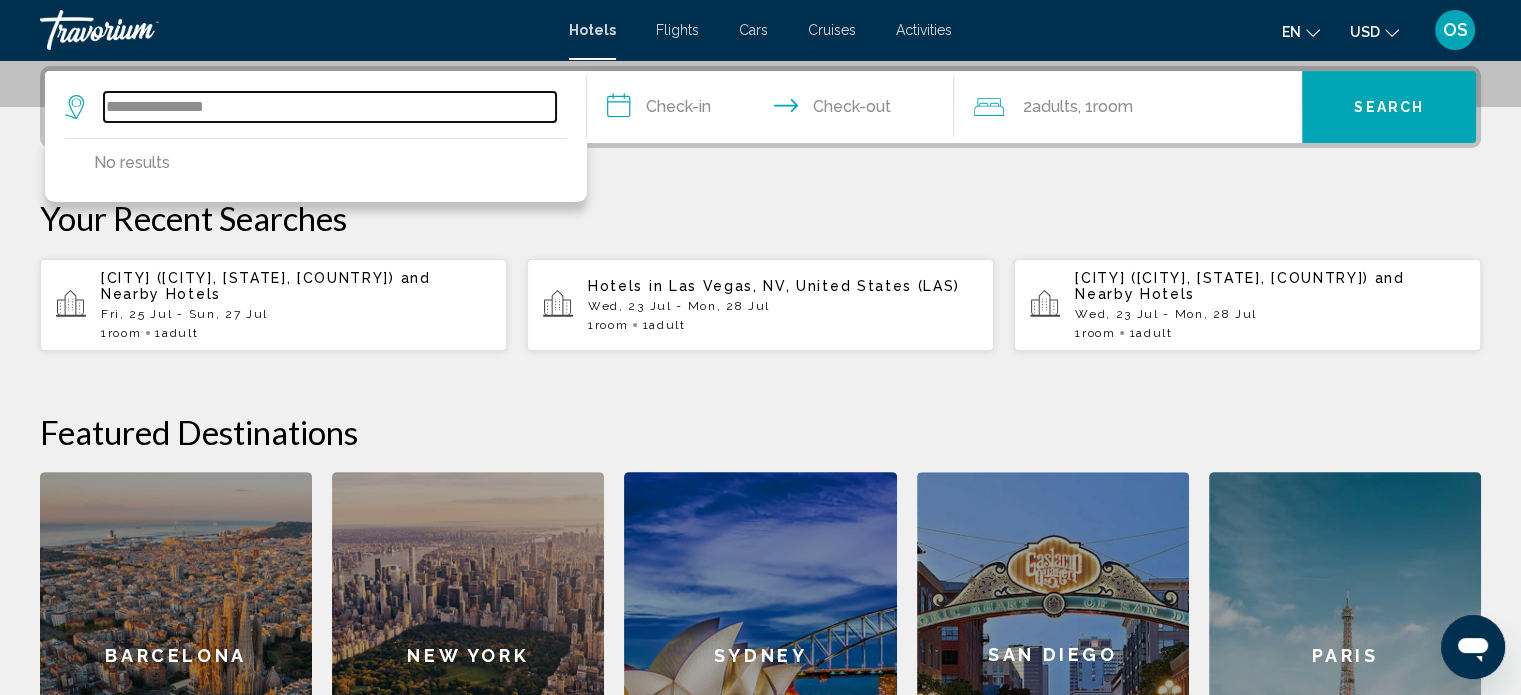 click on "**********" at bounding box center [330, 107] 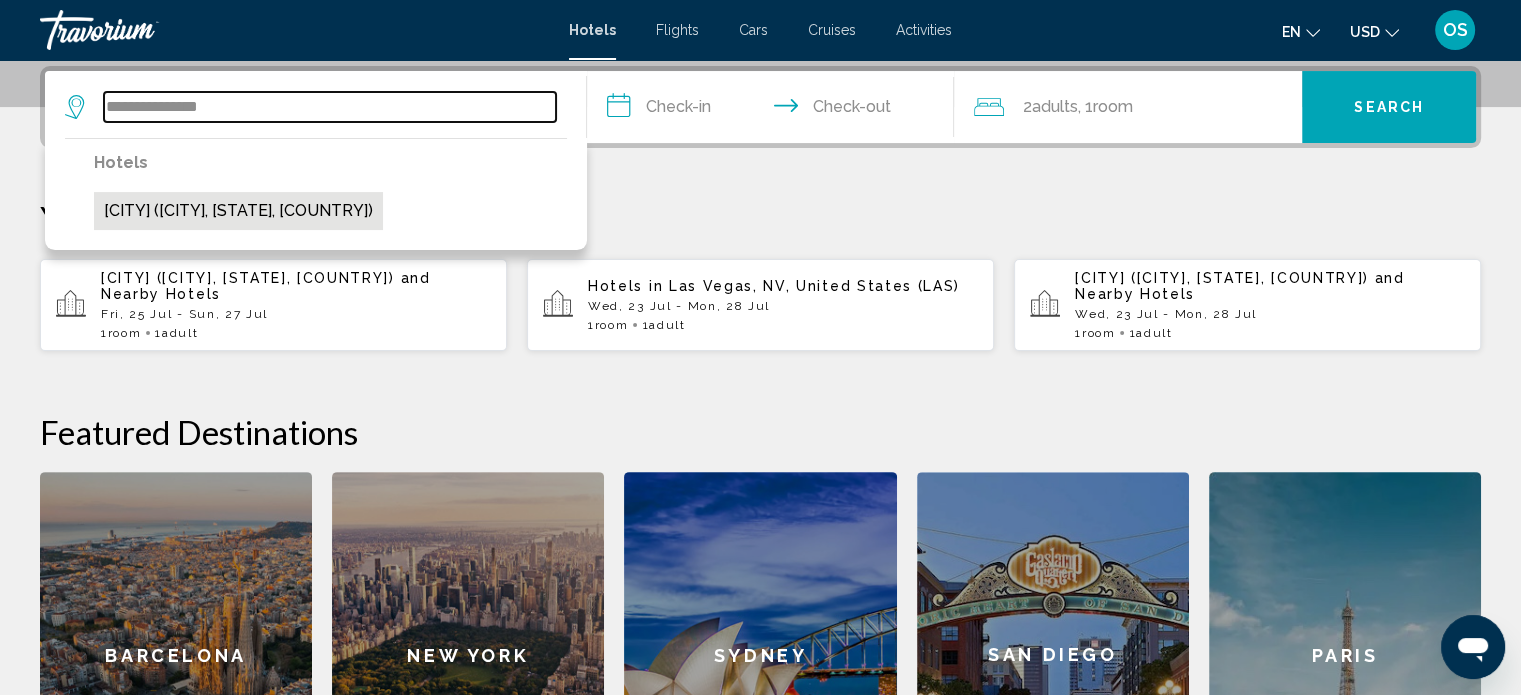 type on "**********" 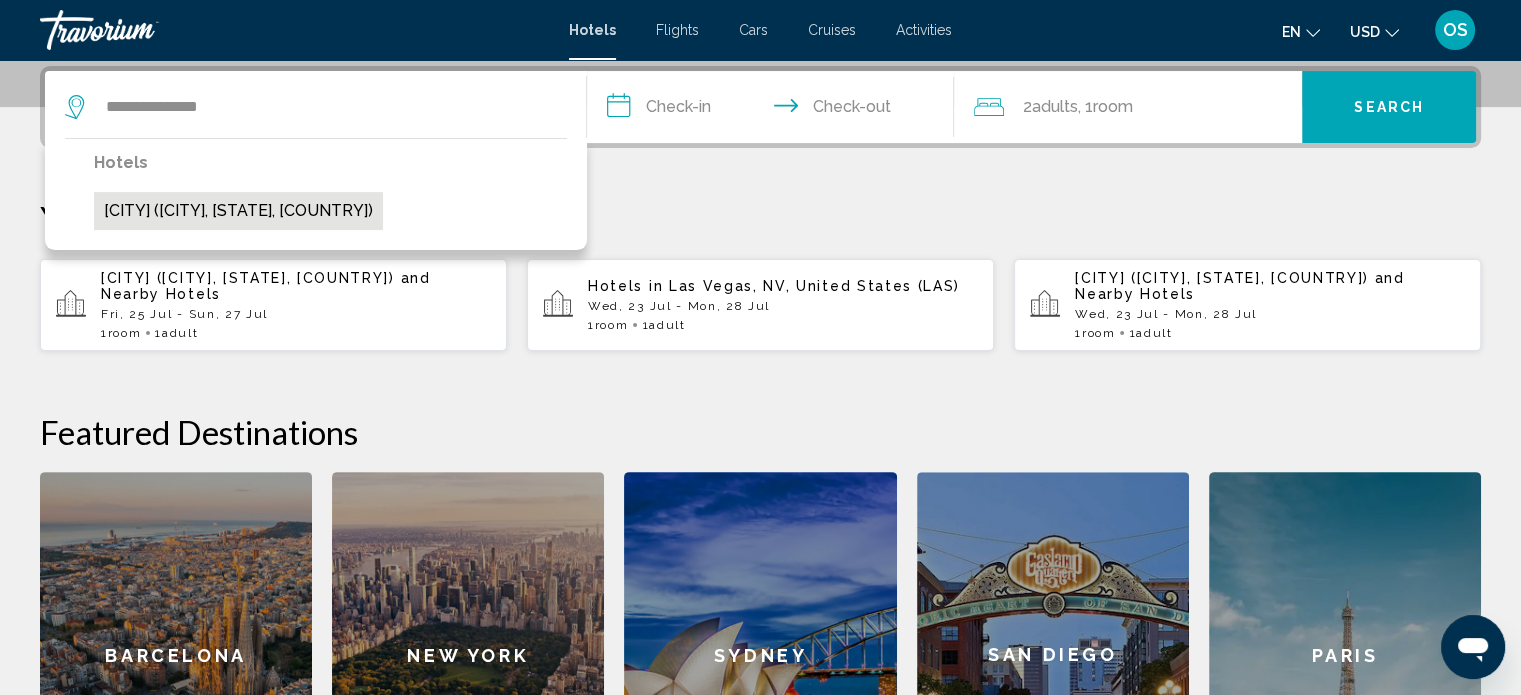 click on "[CITY] ([CITY], [STATE], [COUNTRY])" at bounding box center (238, 211) 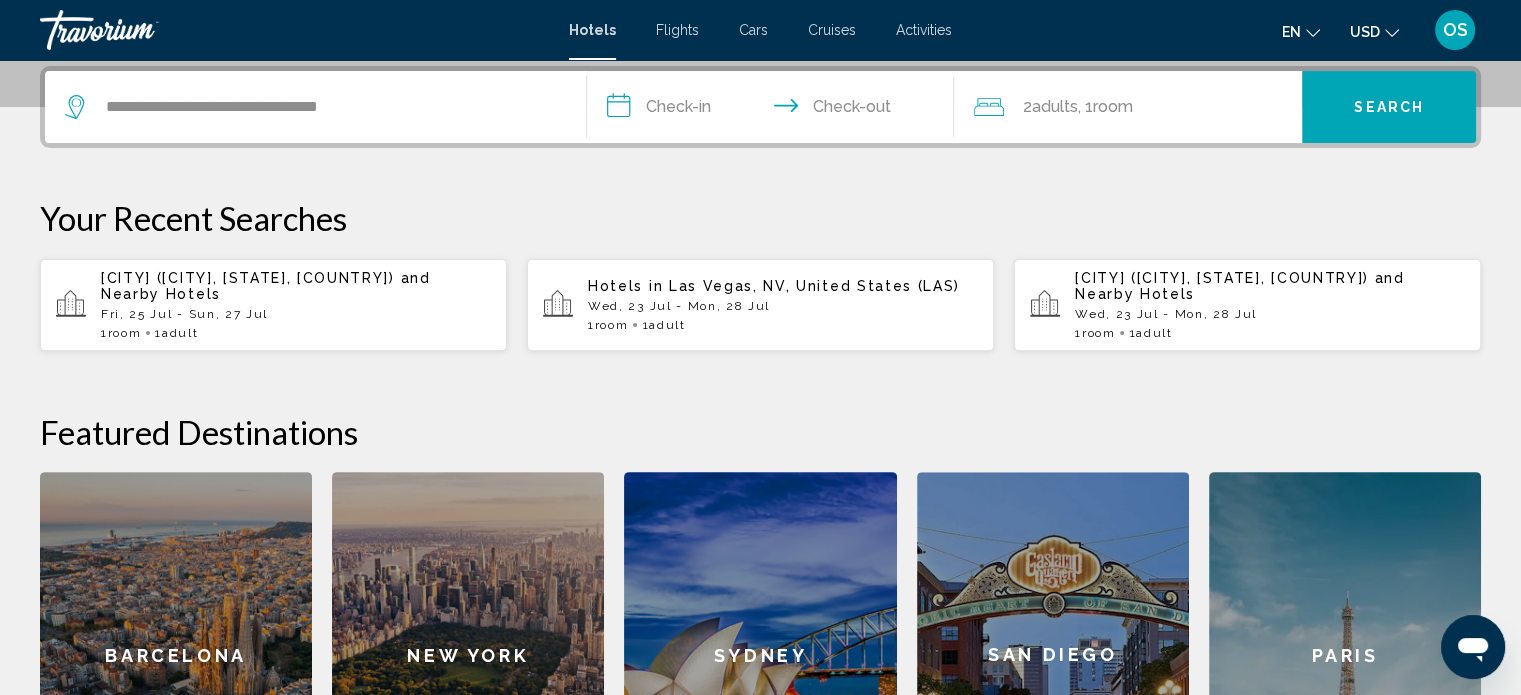 click on "**********" at bounding box center (775, 110) 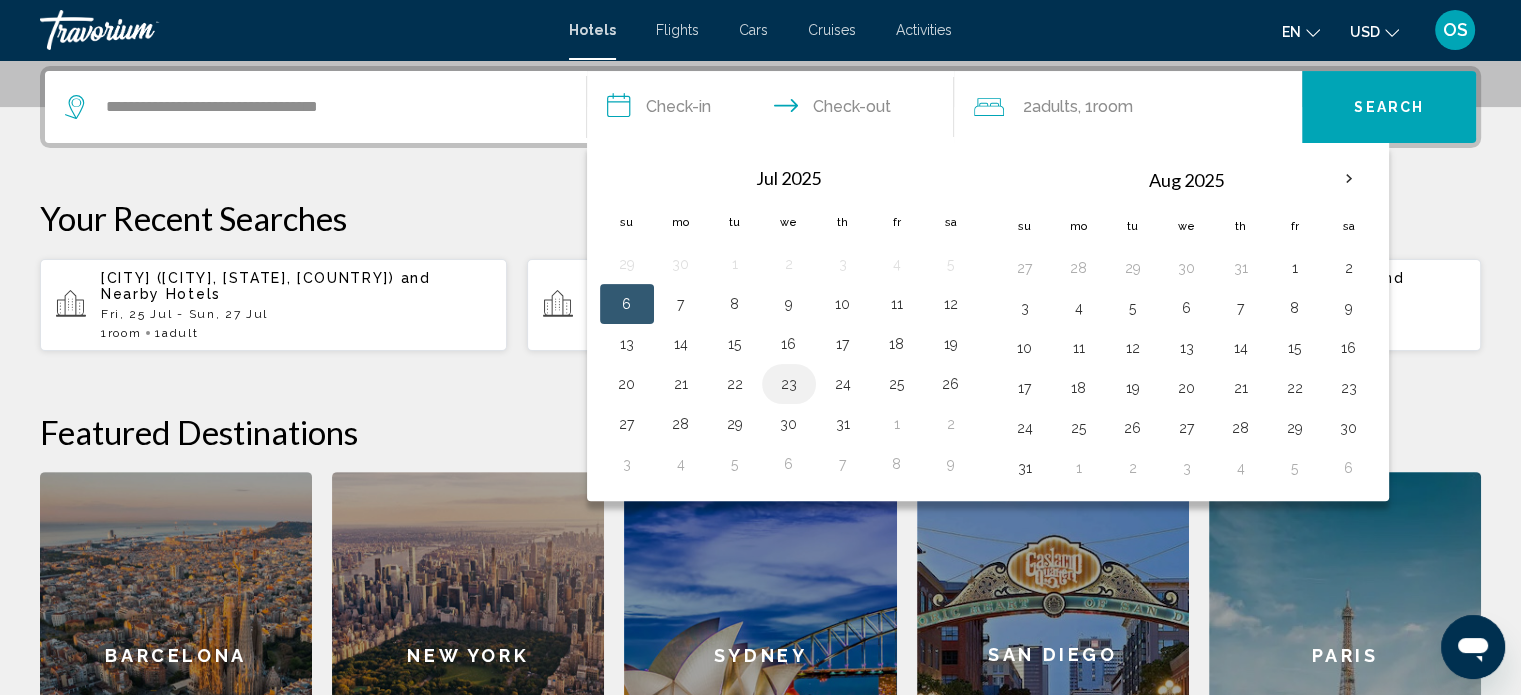 click on "23" at bounding box center [789, 384] 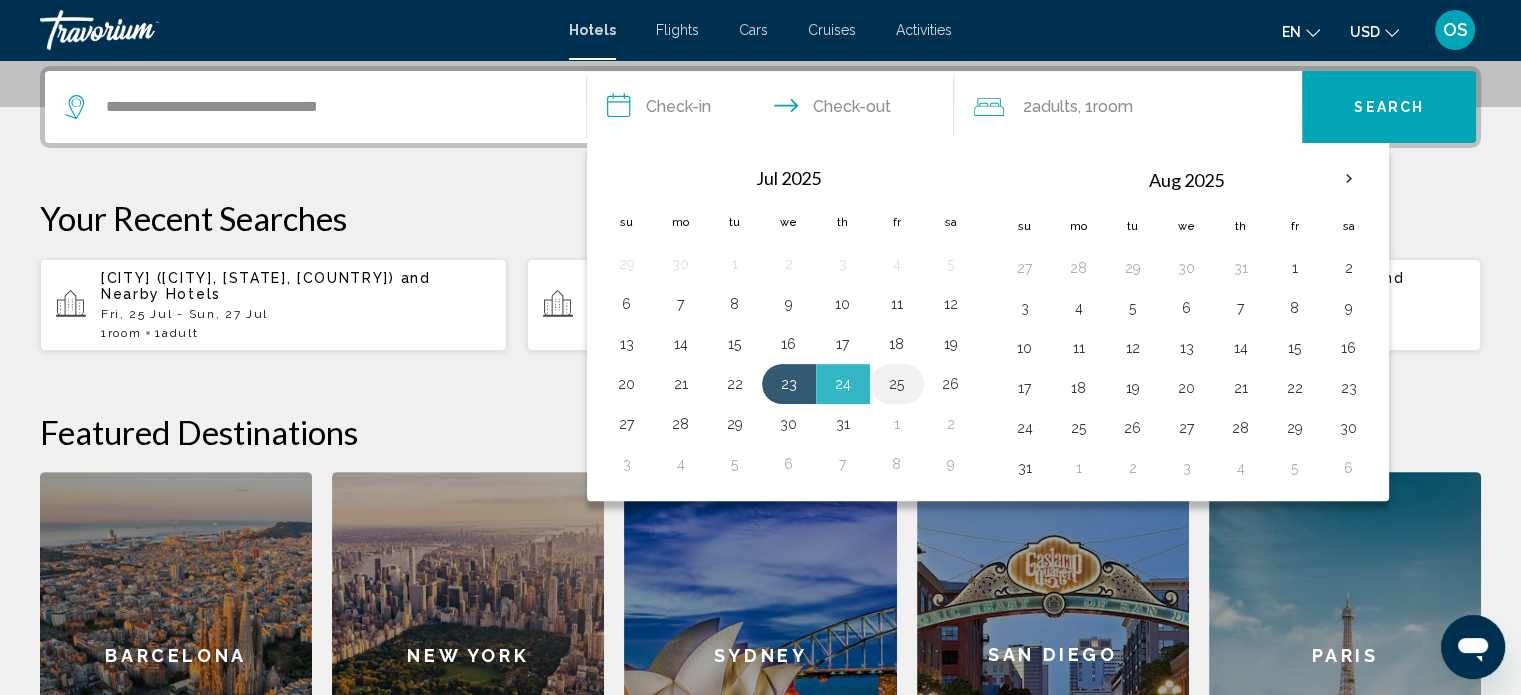 click on "25" at bounding box center (897, 384) 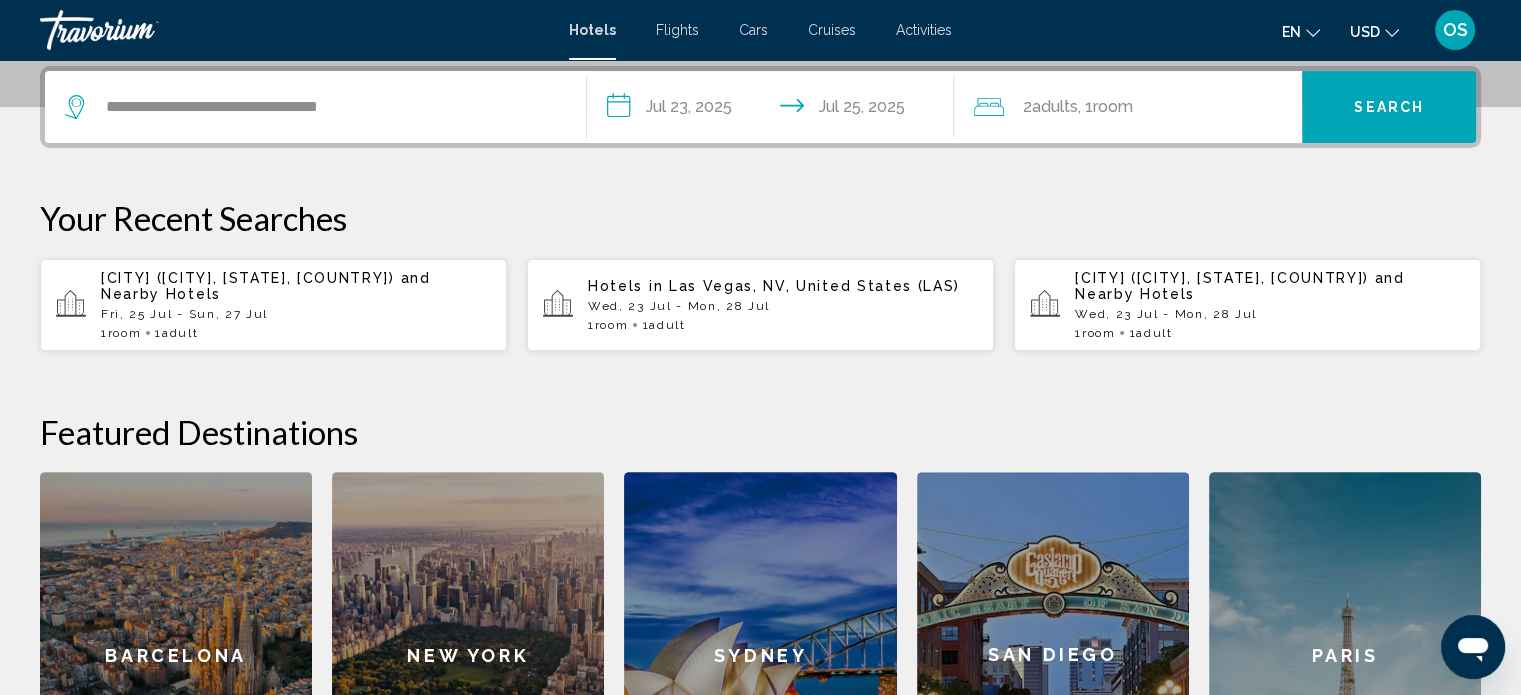 click on "2  Adult Adults" at bounding box center [1049, 107] 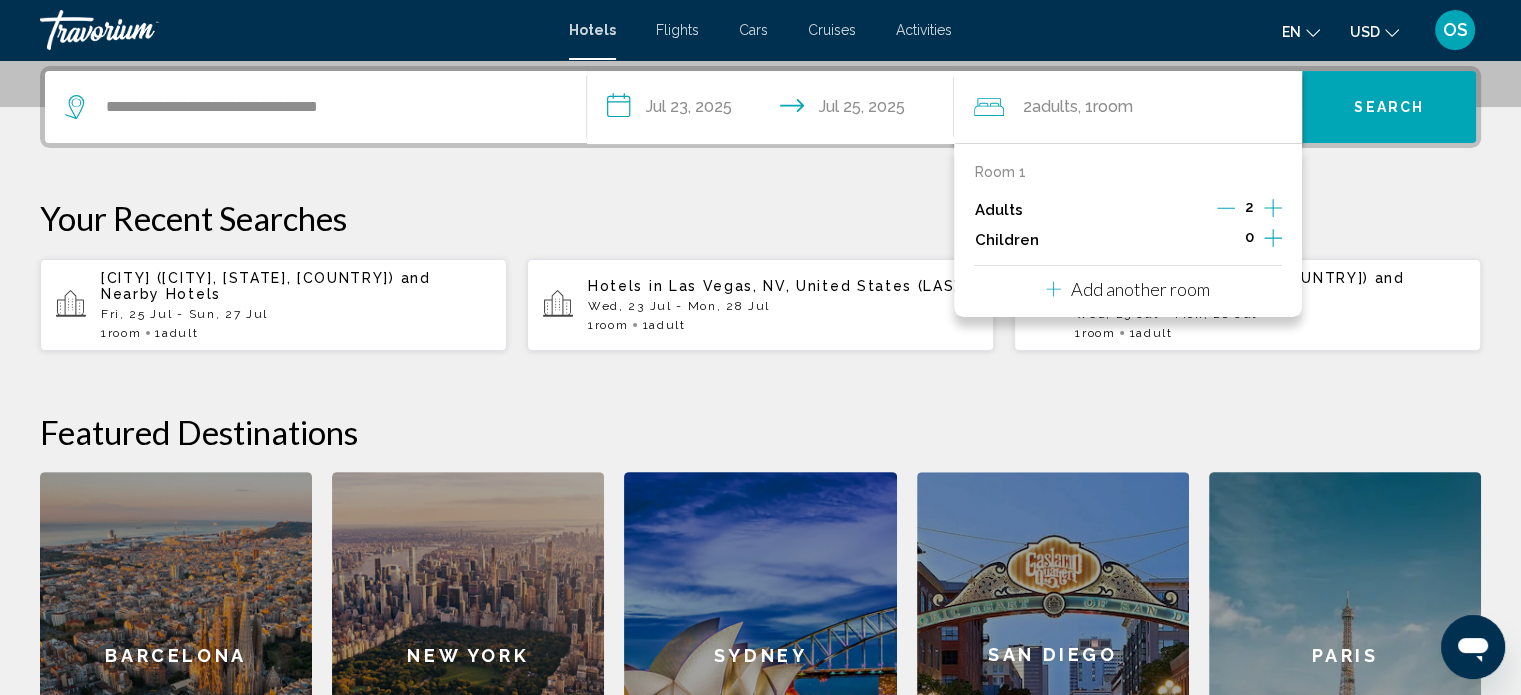 click at bounding box center [1226, 208] 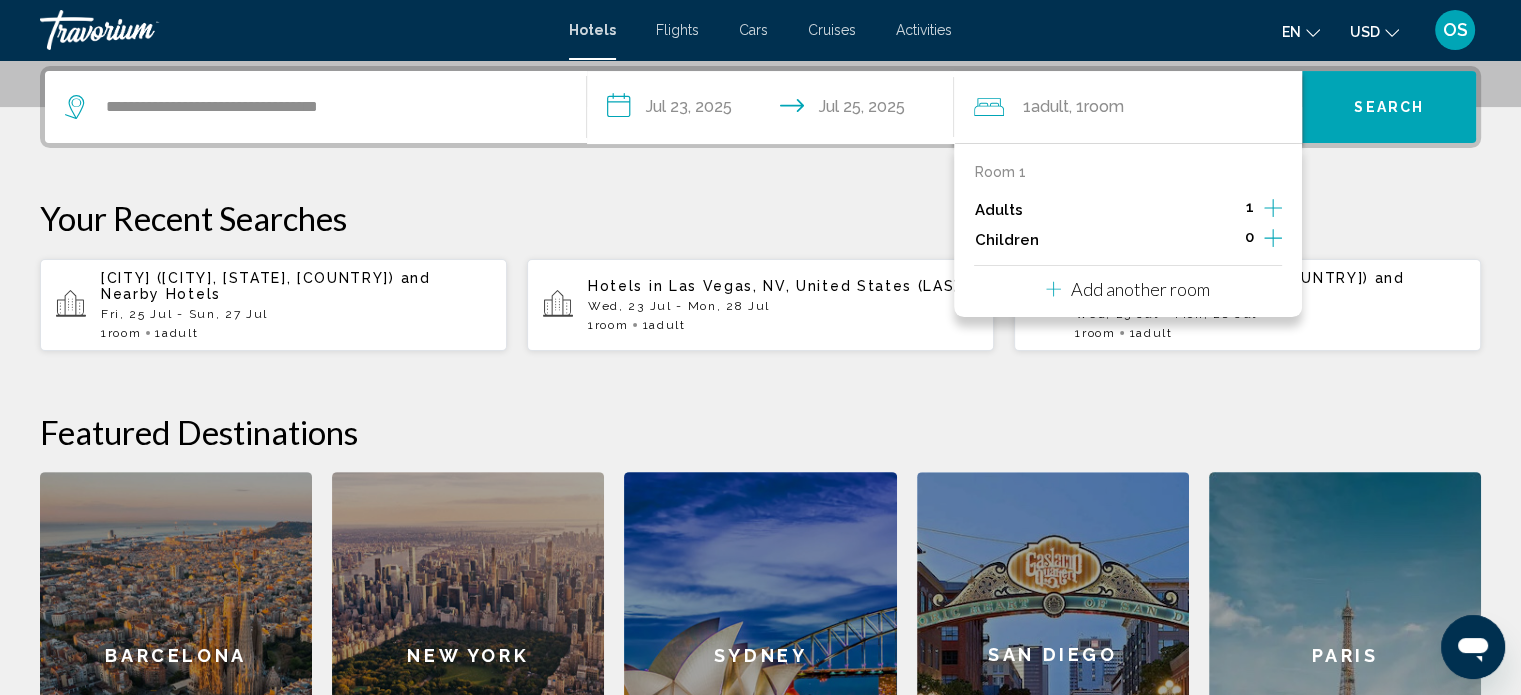 click on "Search" at bounding box center (1389, 108) 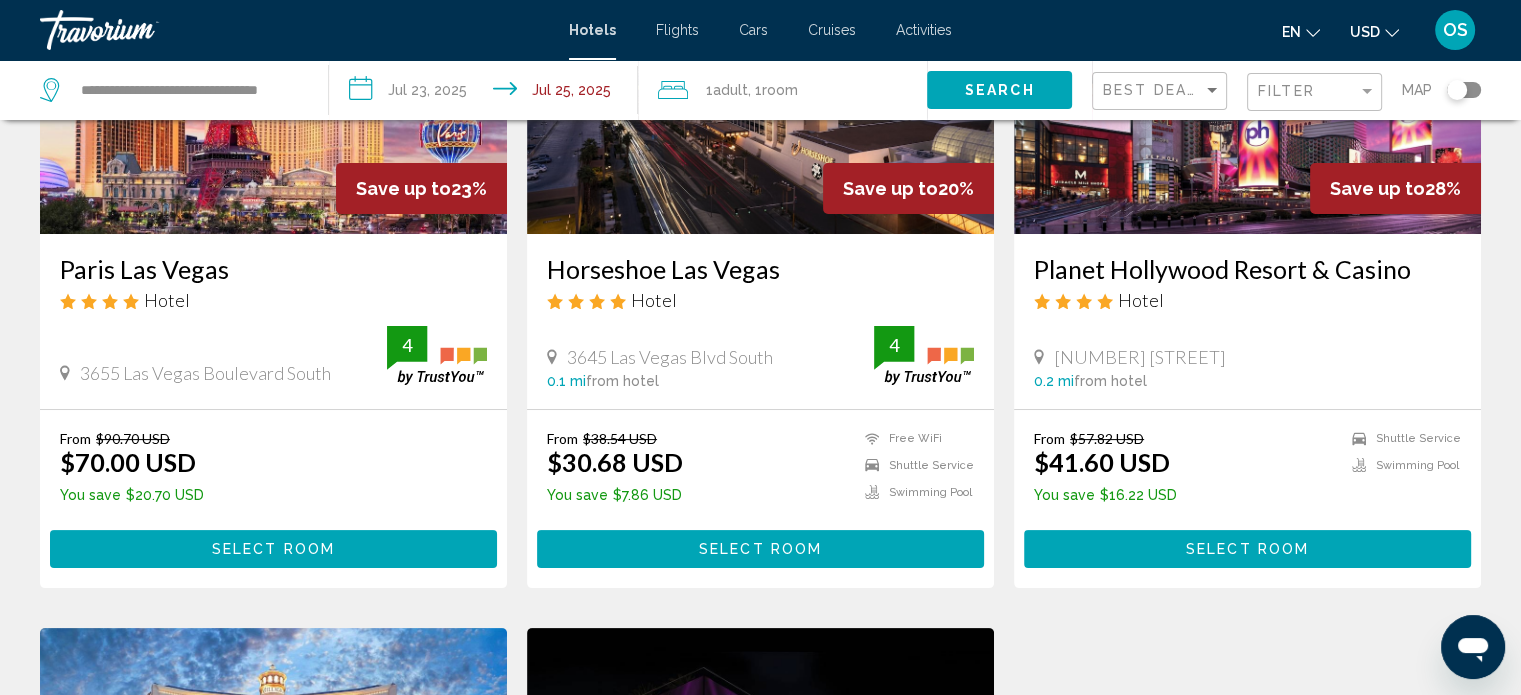 scroll, scrollTop: 300, scrollLeft: 0, axis: vertical 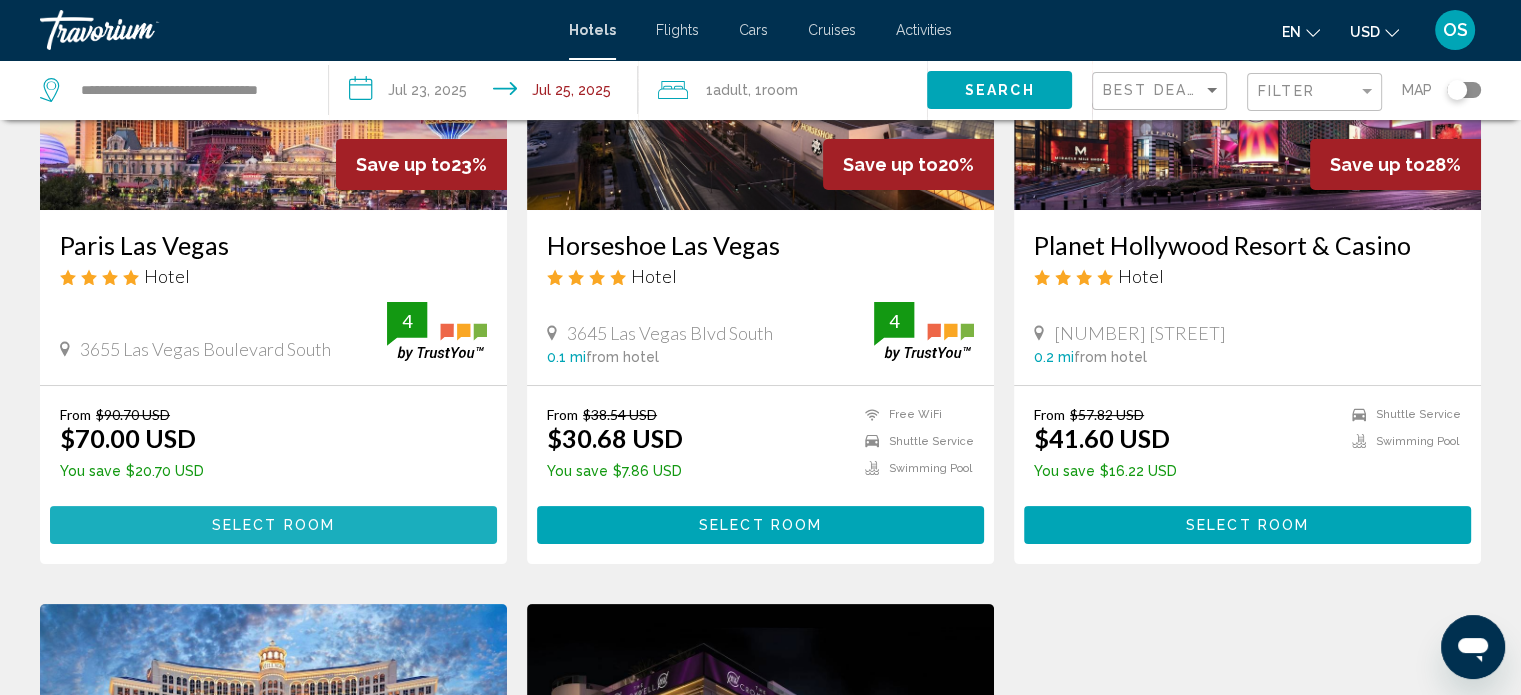 click on "Select Room" at bounding box center (273, 526) 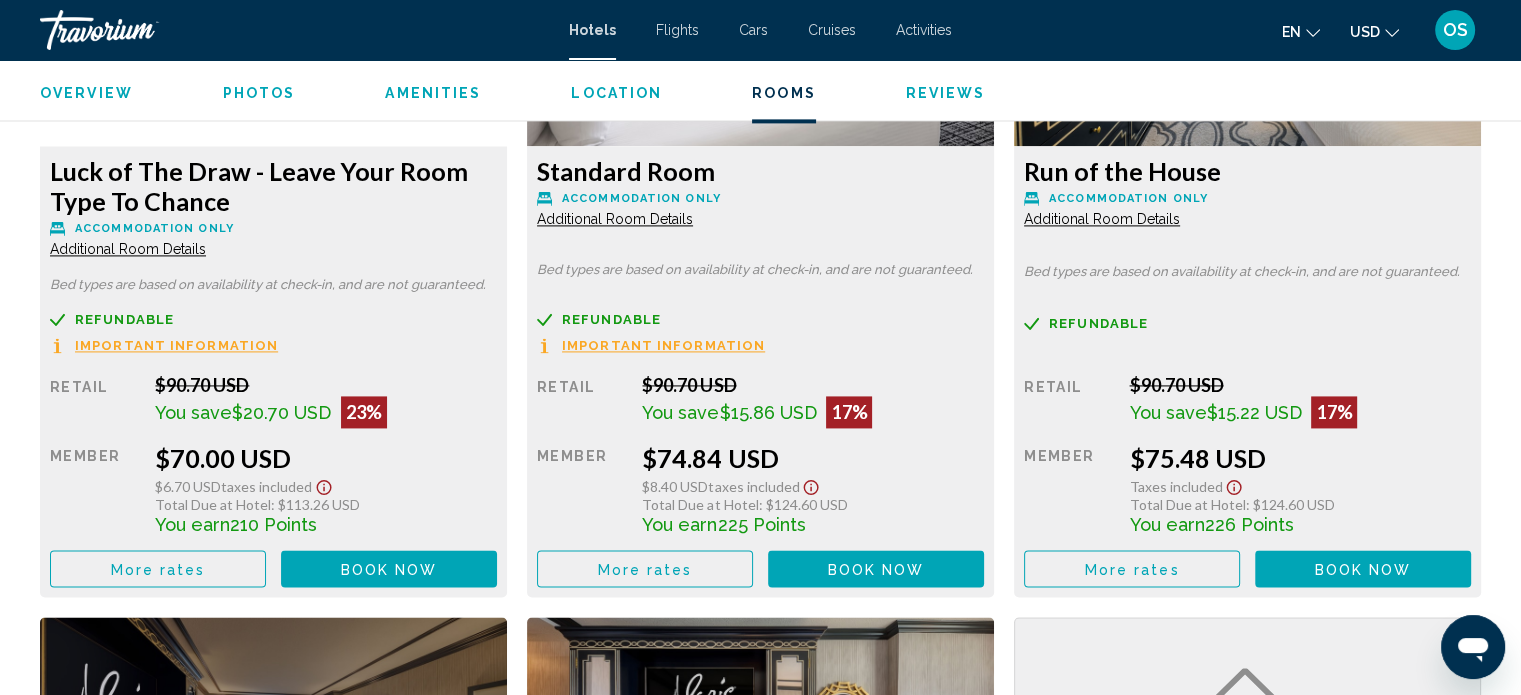 scroll, scrollTop: 2812, scrollLeft: 0, axis: vertical 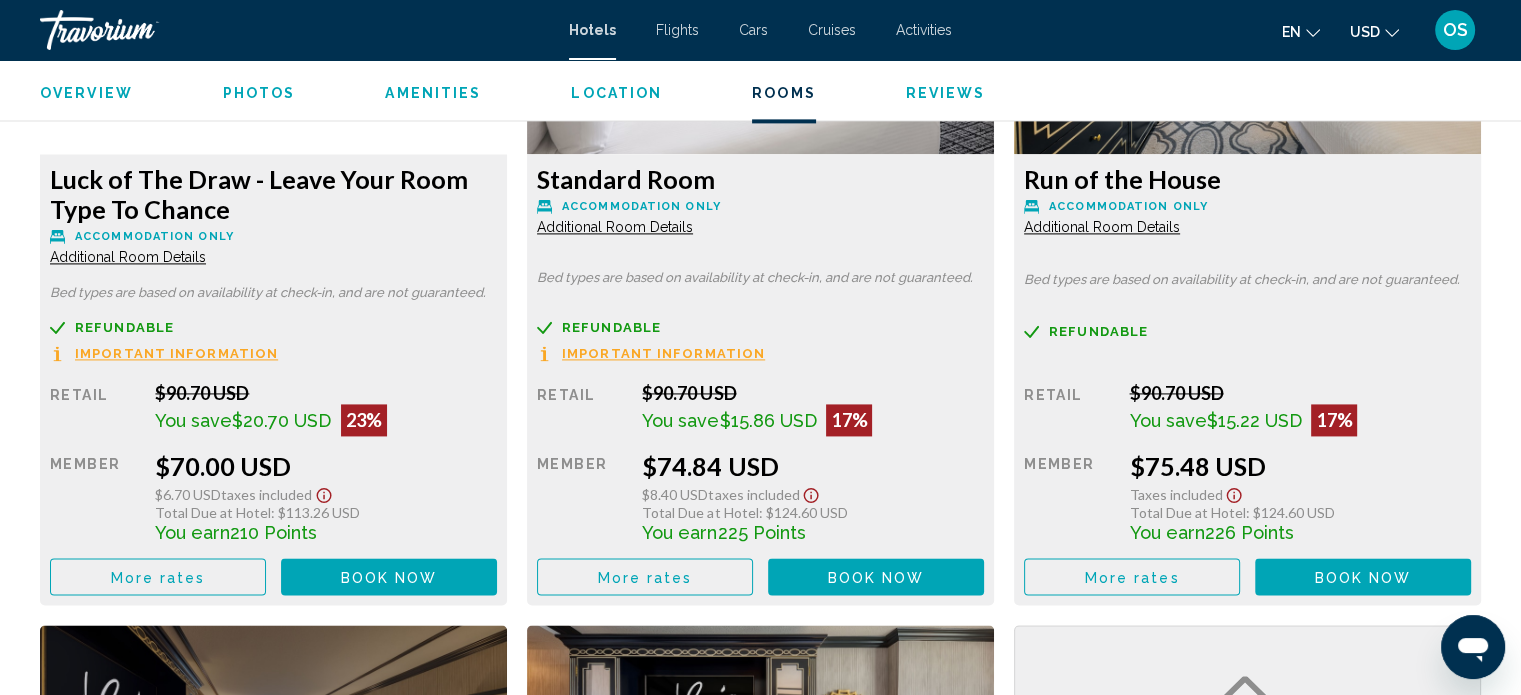 click on "Book now" at bounding box center [389, 577] 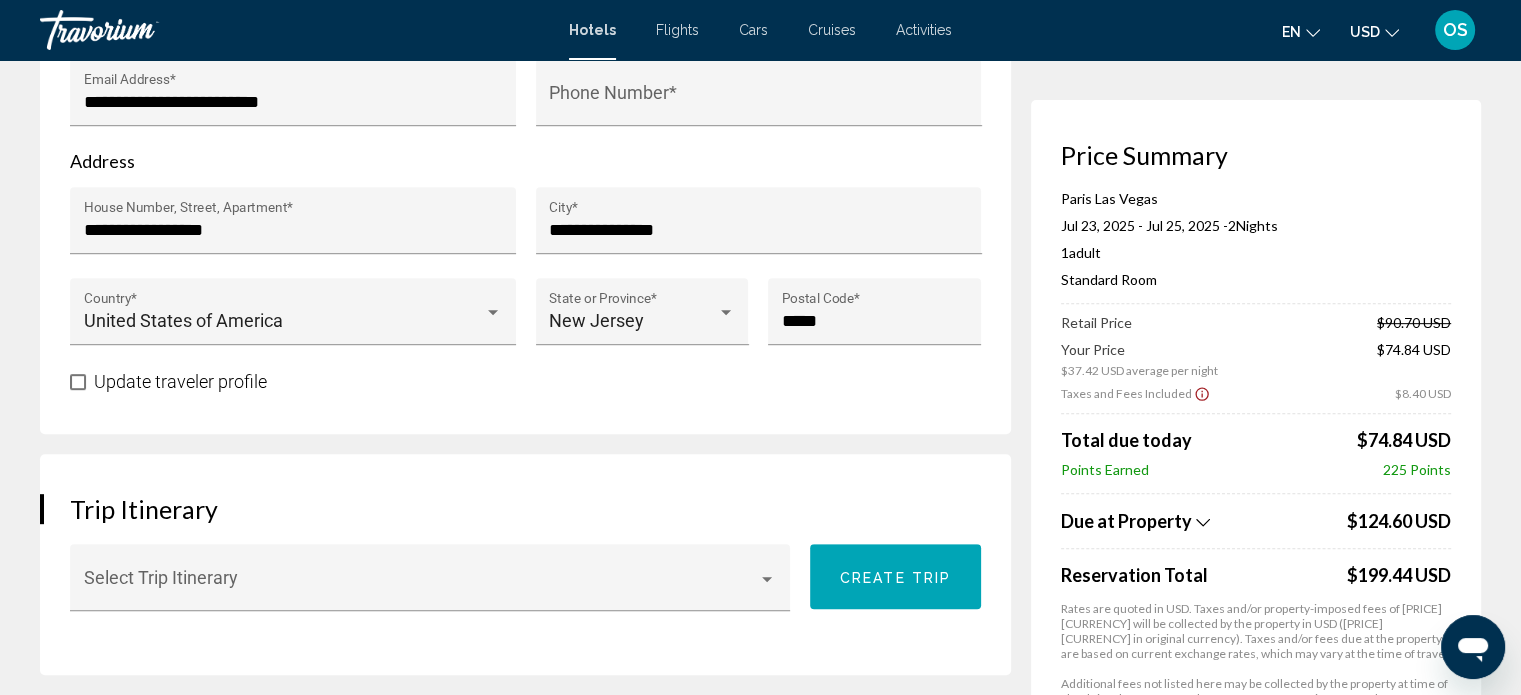 scroll, scrollTop: 500, scrollLeft: 0, axis: vertical 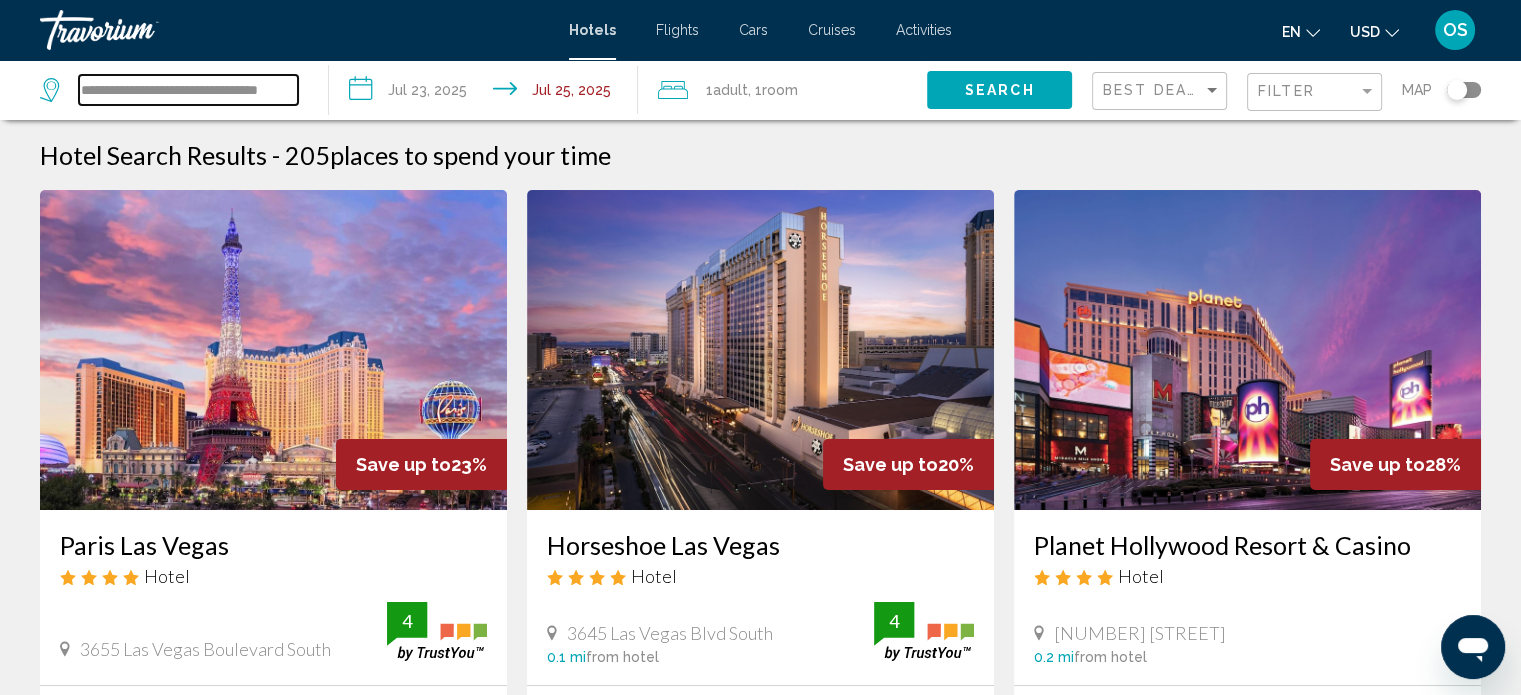 click on "**********" at bounding box center [188, 90] 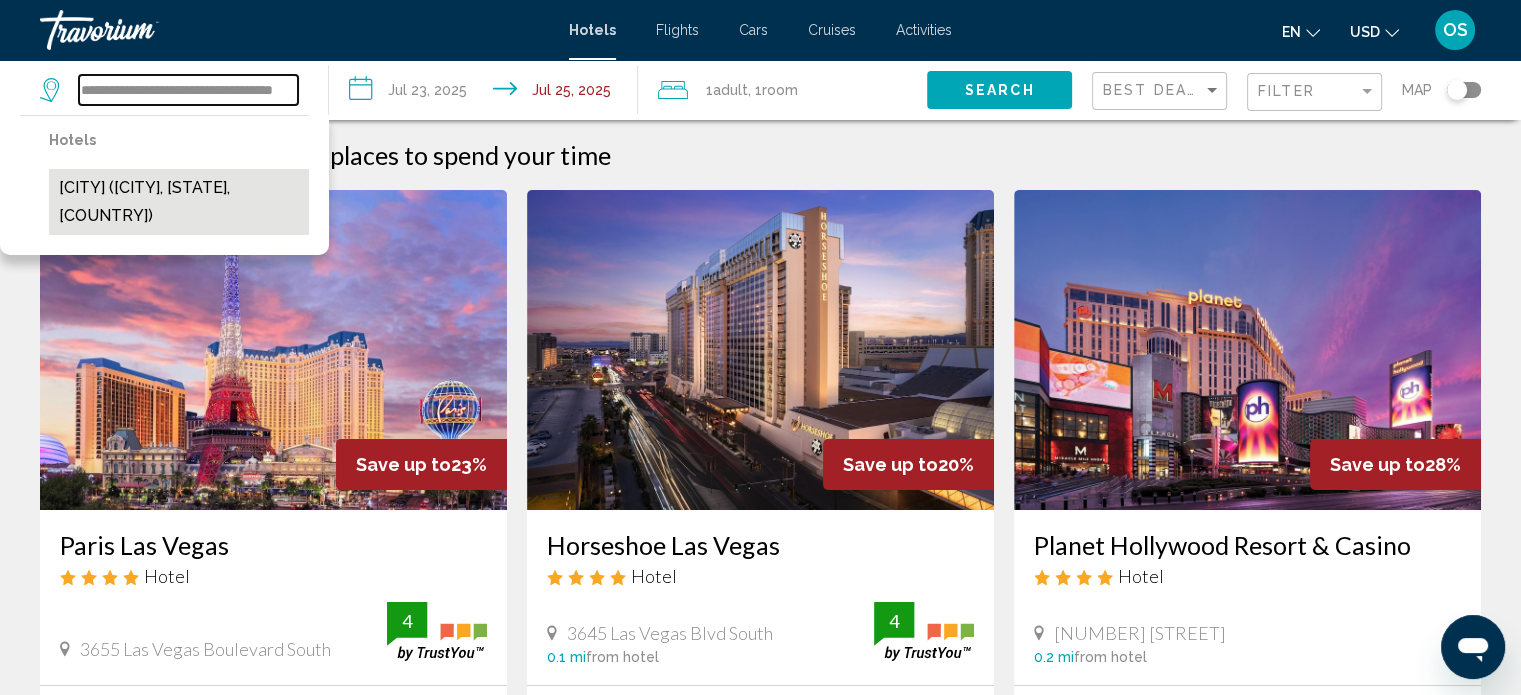 type on "**********" 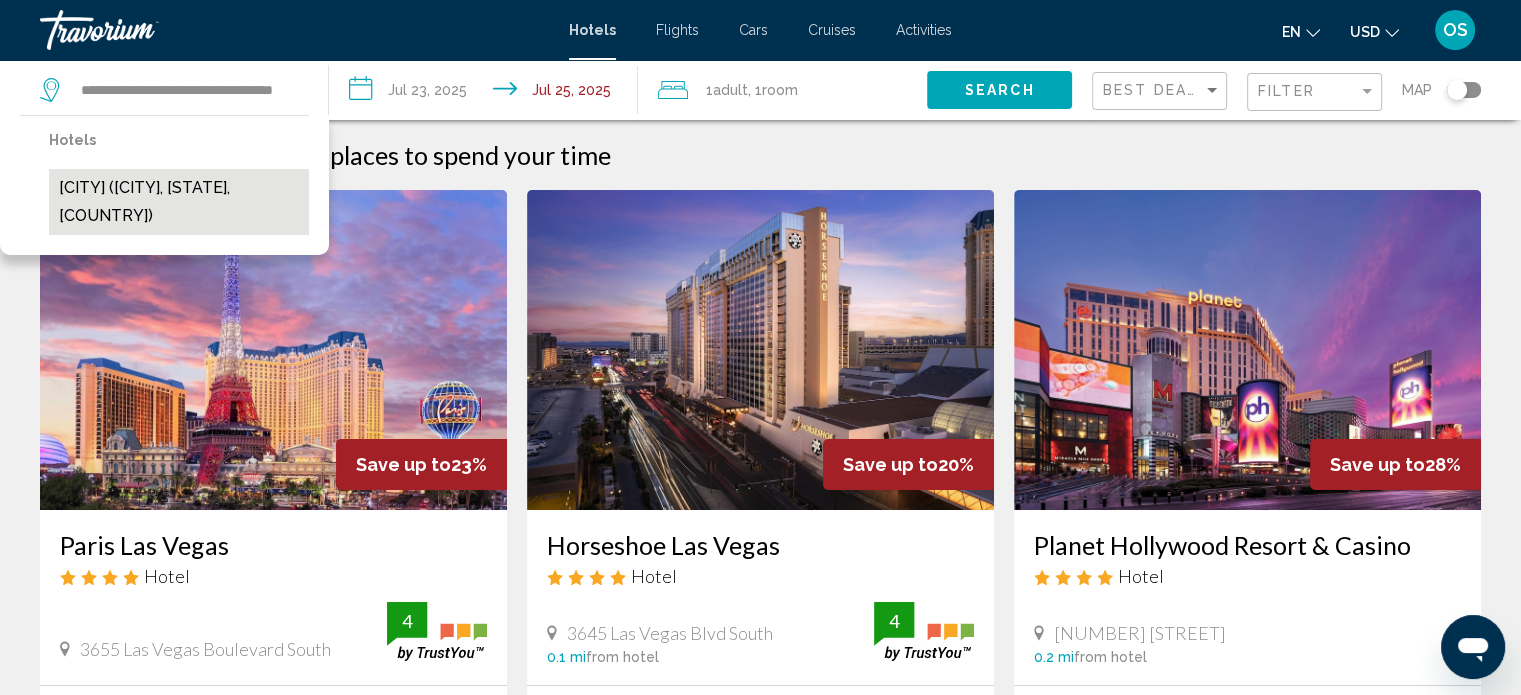 click on "[CITY] ([CITY], [STATE], [COUNTRY])" at bounding box center [179, 202] 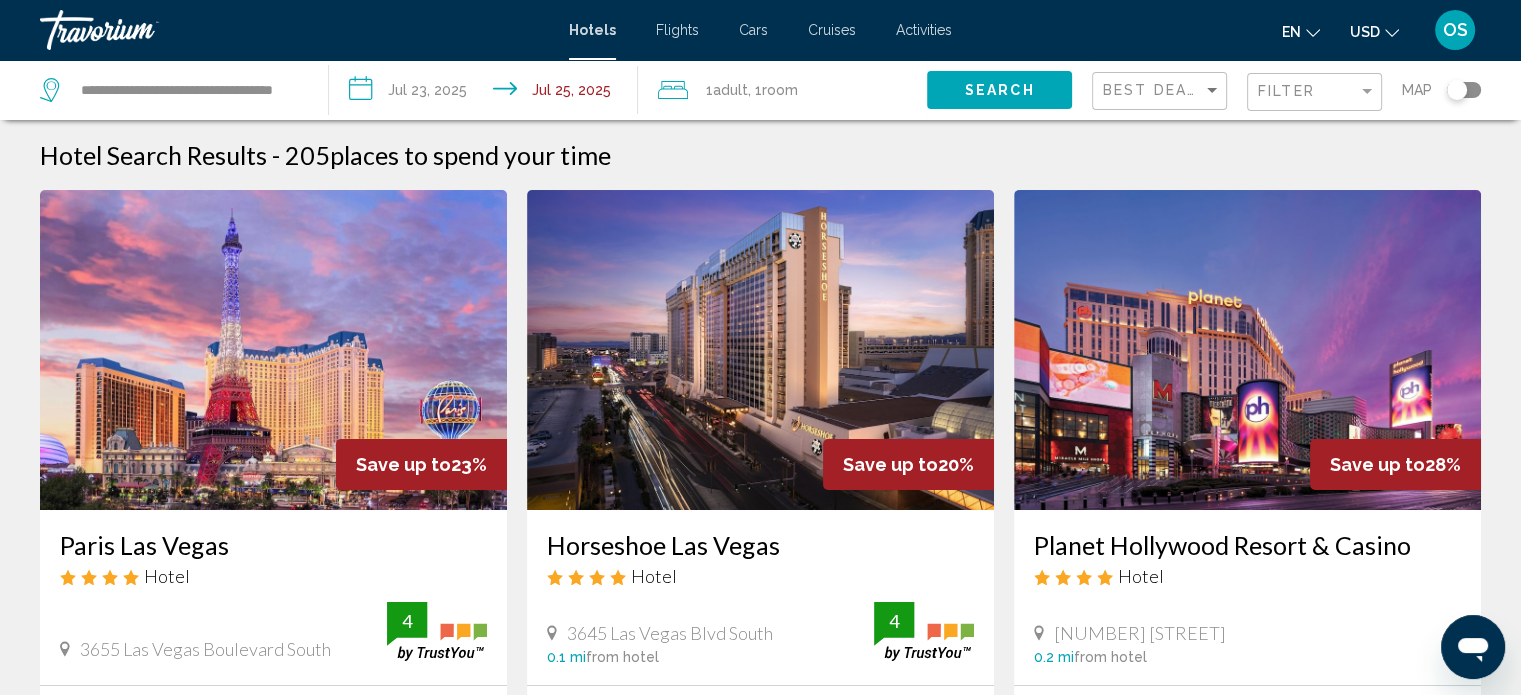 click on "**********" at bounding box center (487, 93) 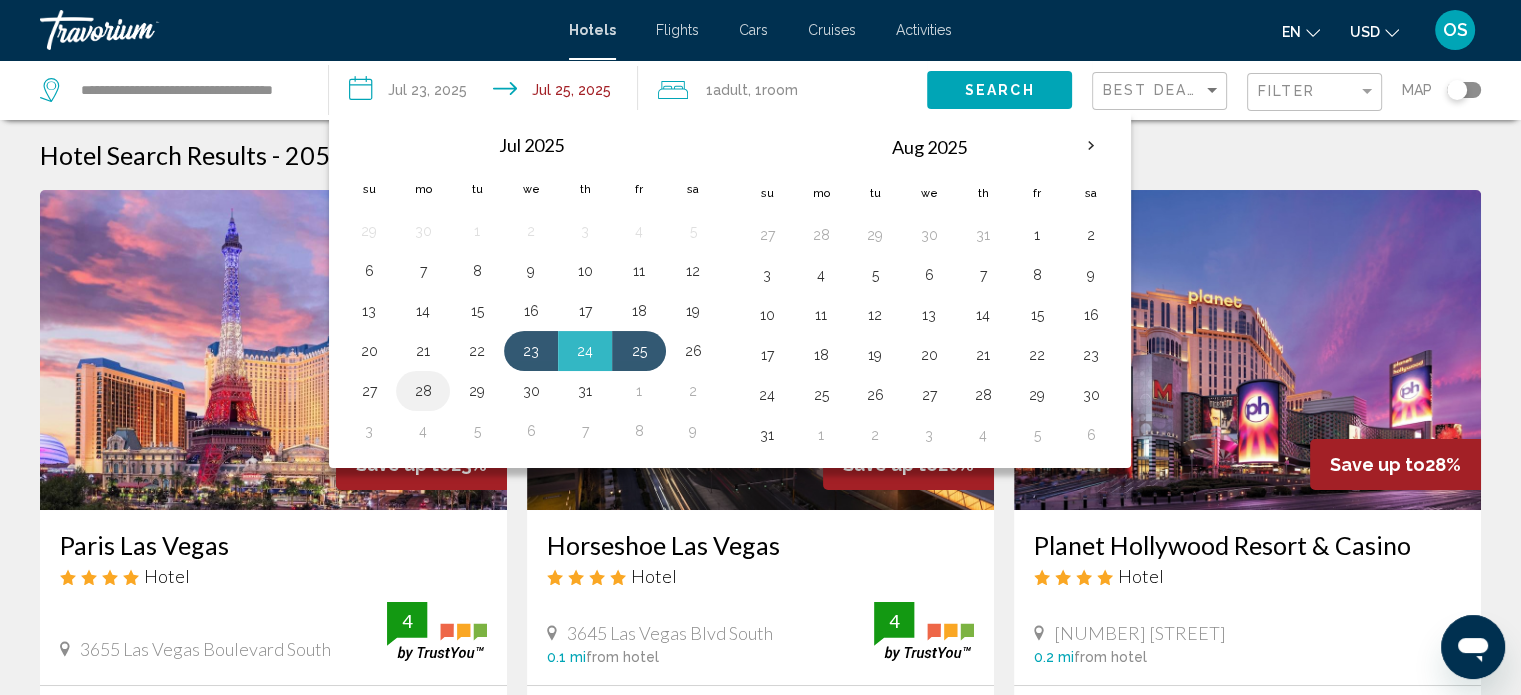 click on "28" at bounding box center (423, 391) 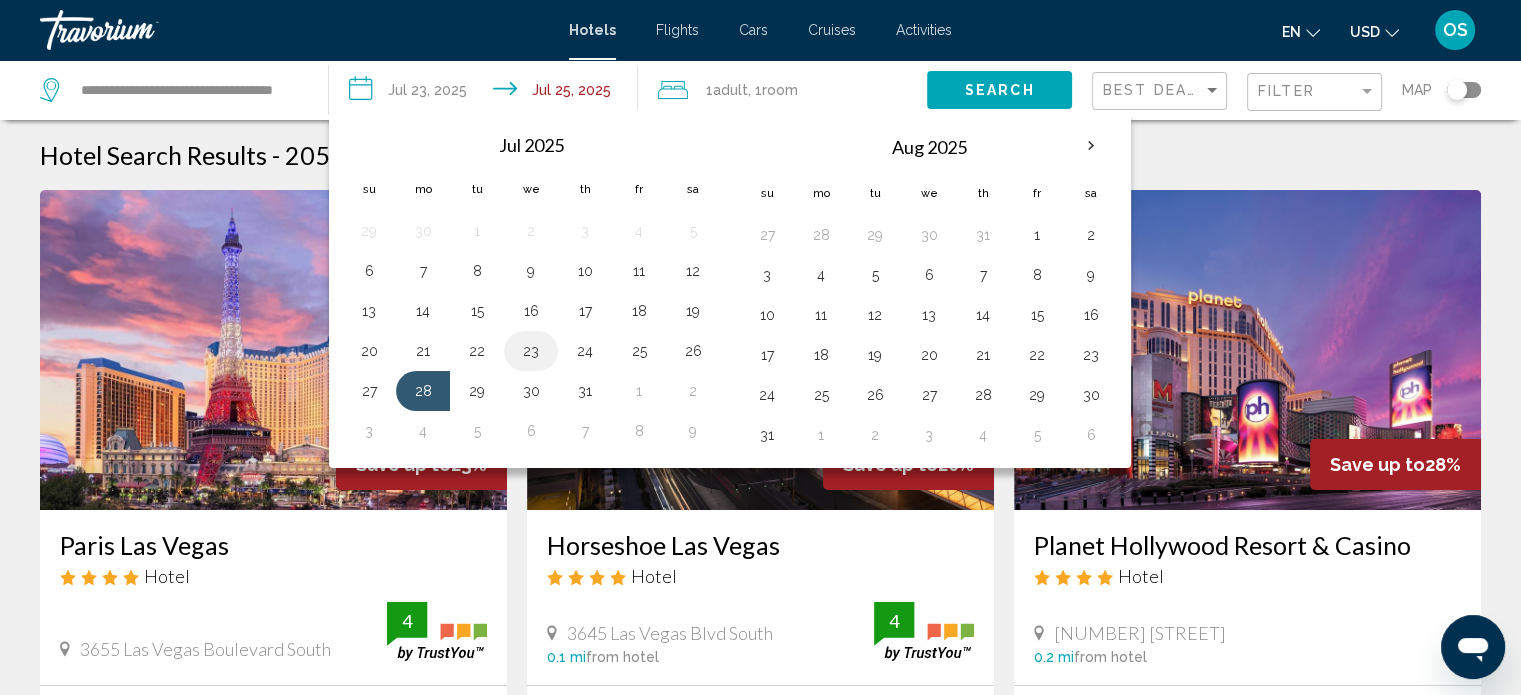 click on "23" at bounding box center (531, 351) 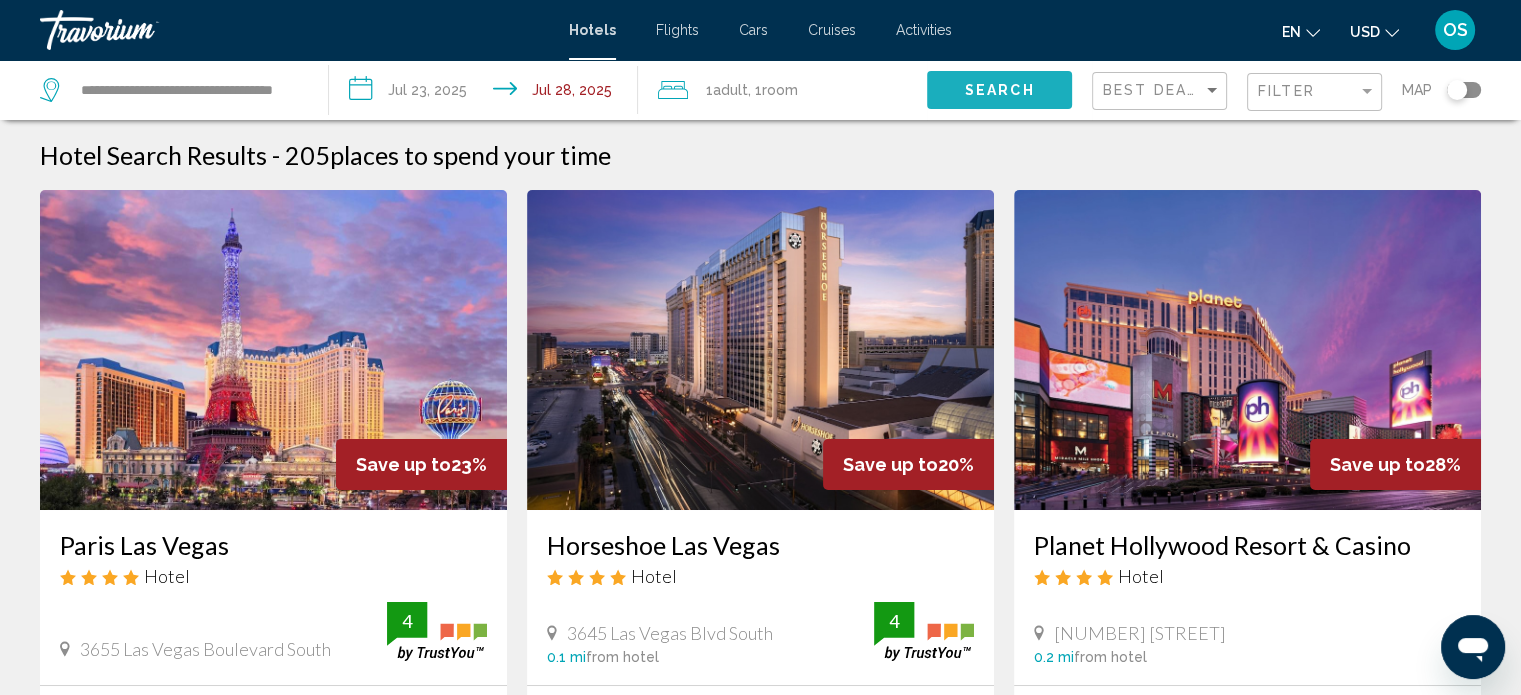 click on "Search" at bounding box center [1000, 91] 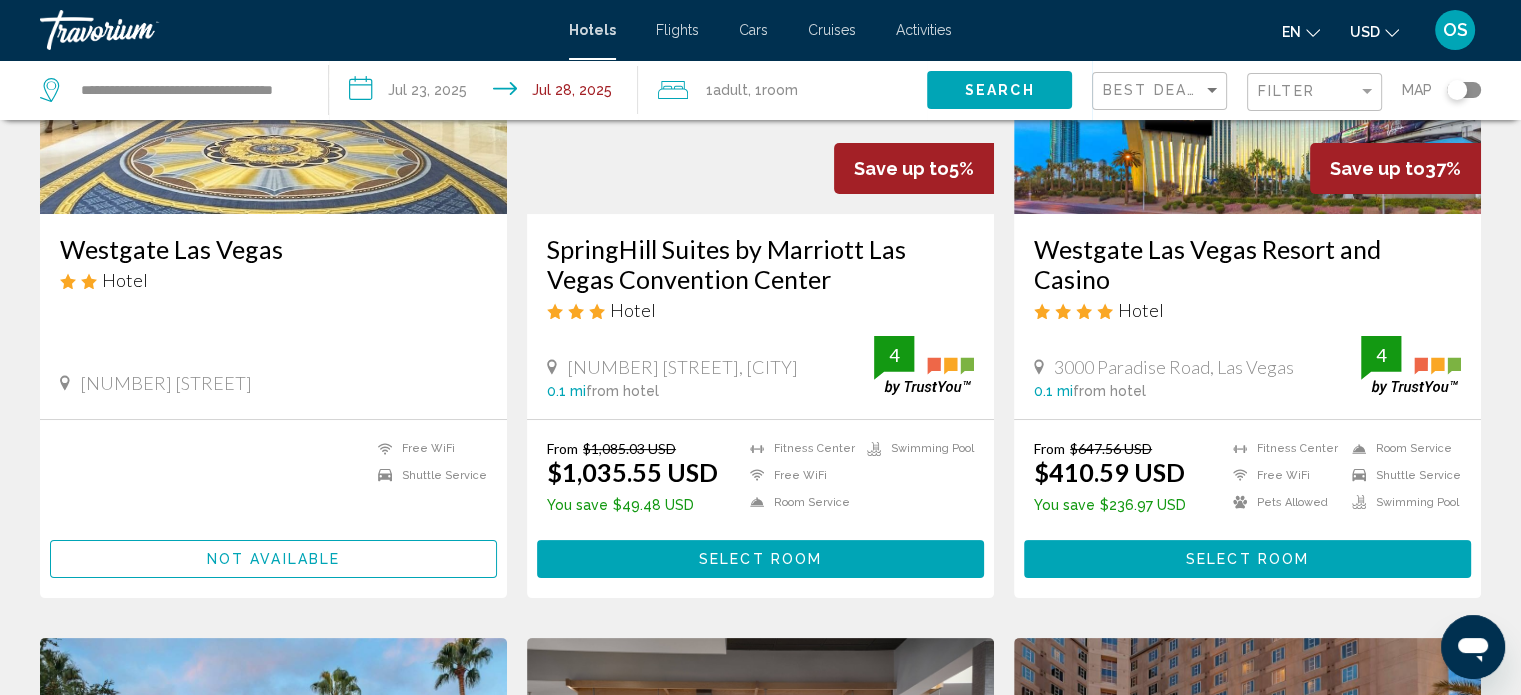 scroll, scrollTop: 300, scrollLeft: 0, axis: vertical 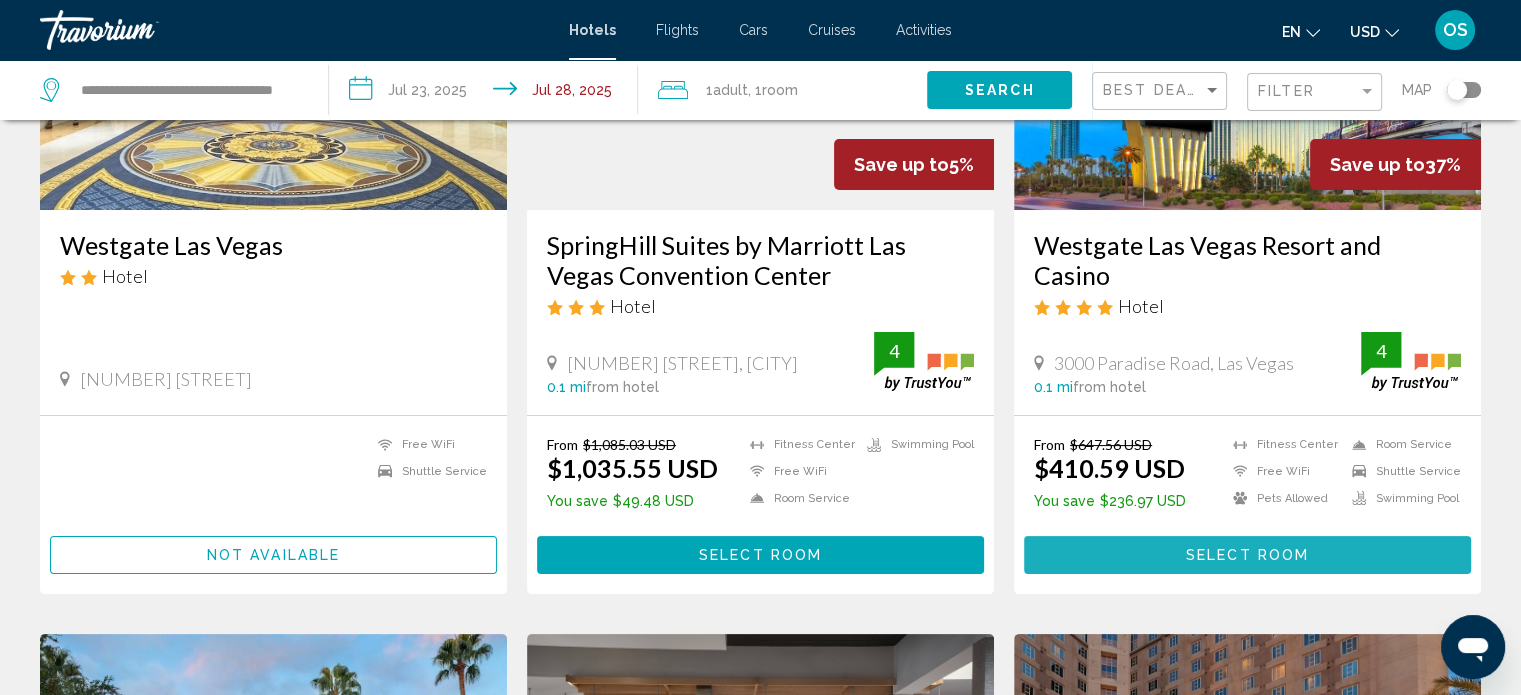 click on "Select Room" at bounding box center (1247, 556) 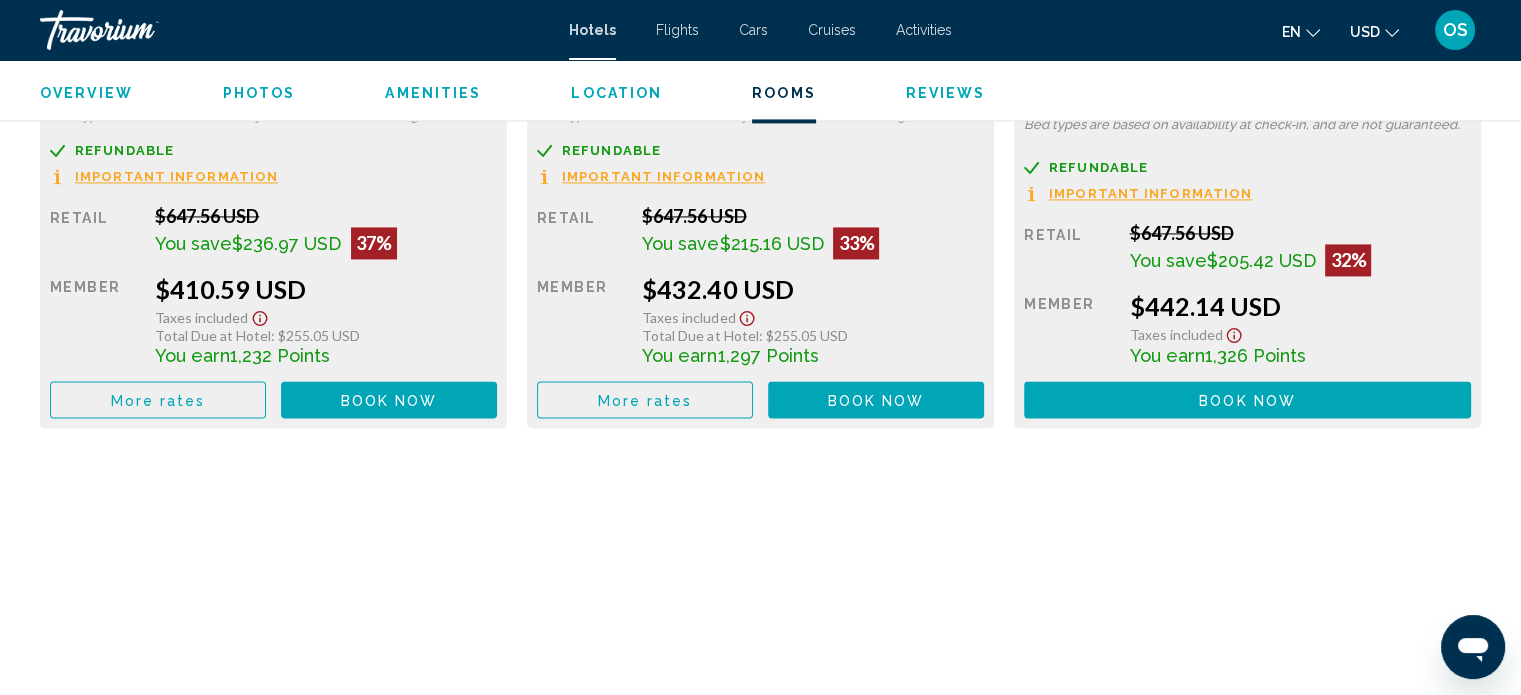 scroll, scrollTop: 3012, scrollLeft: 0, axis: vertical 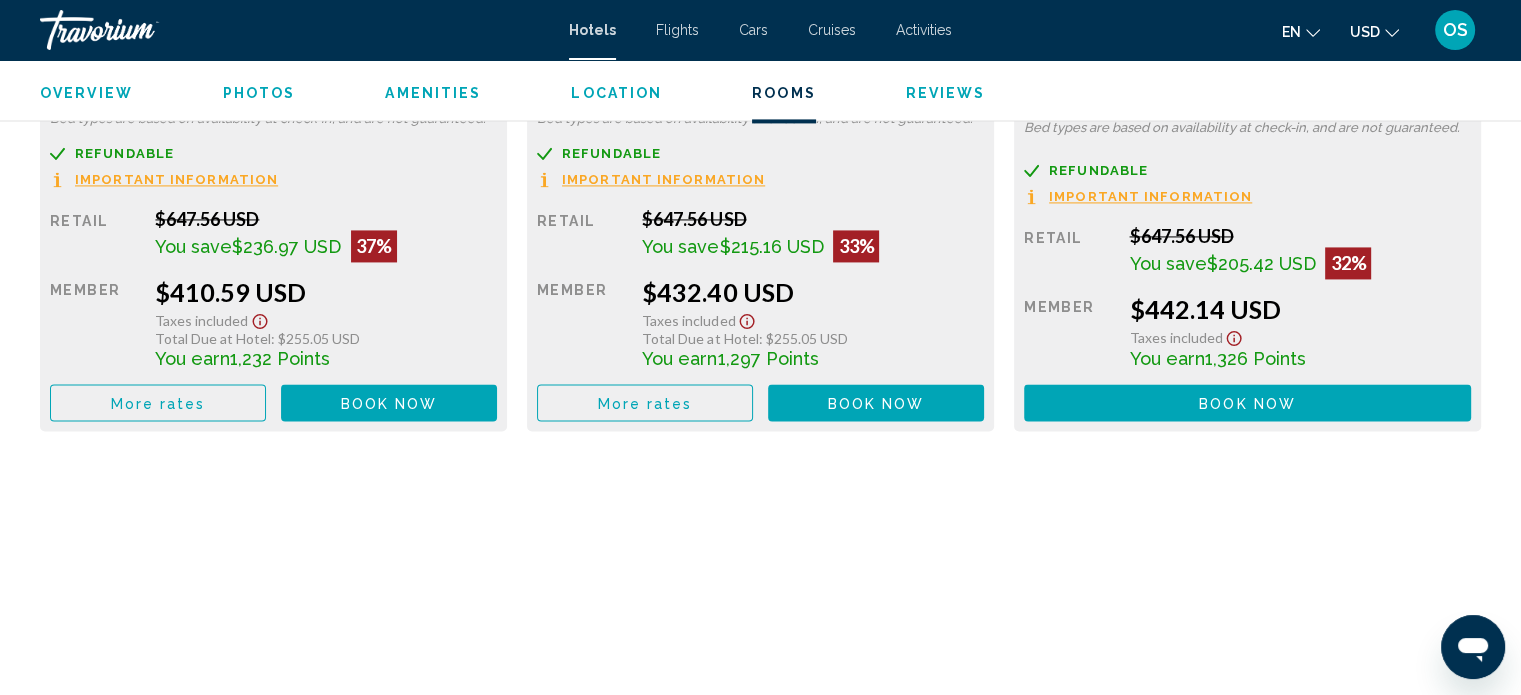 click on "Book now" at bounding box center (389, 403) 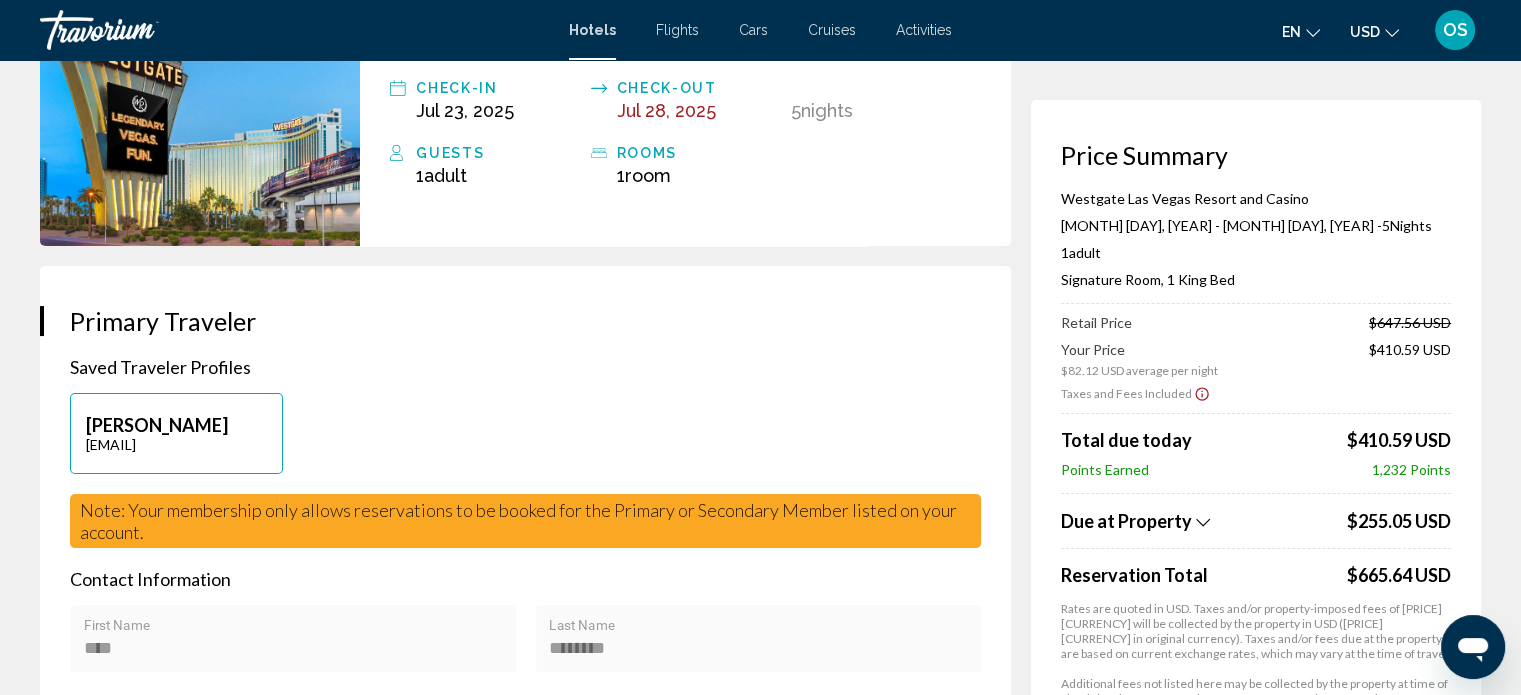 scroll, scrollTop: 200, scrollLeft: 0, axis: vertical 